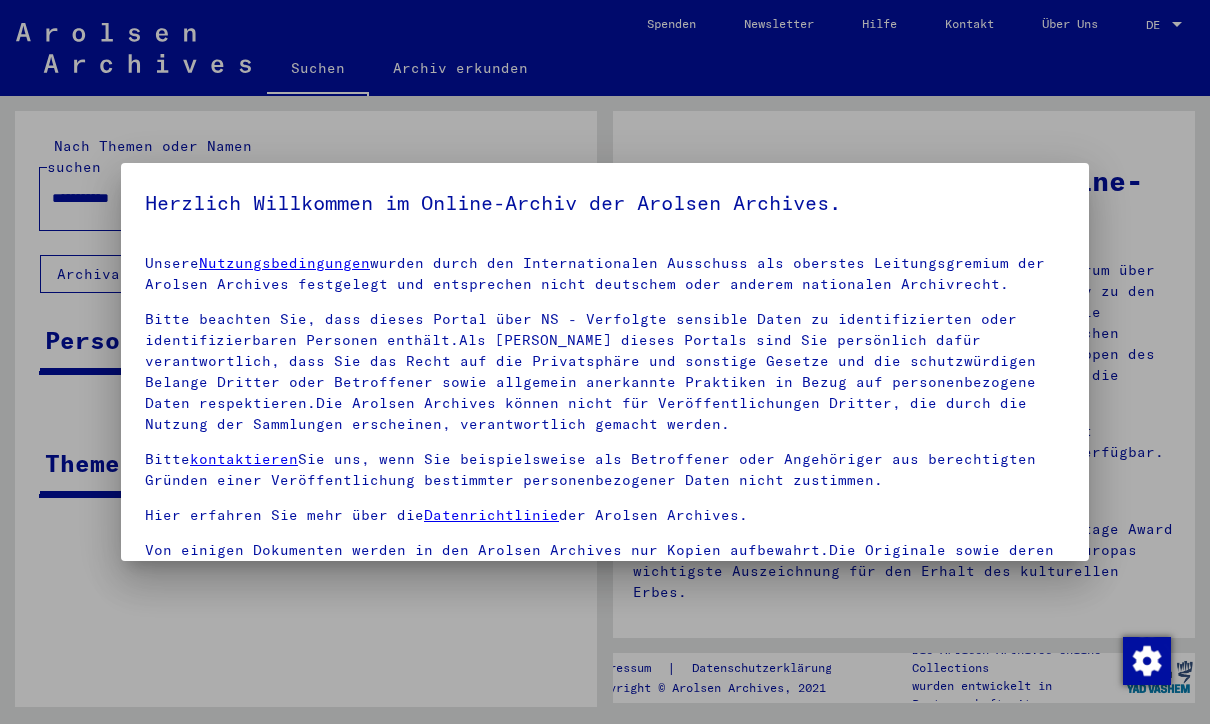 scroll, scrollTop: 0, scrollLeft: 0, axis: both 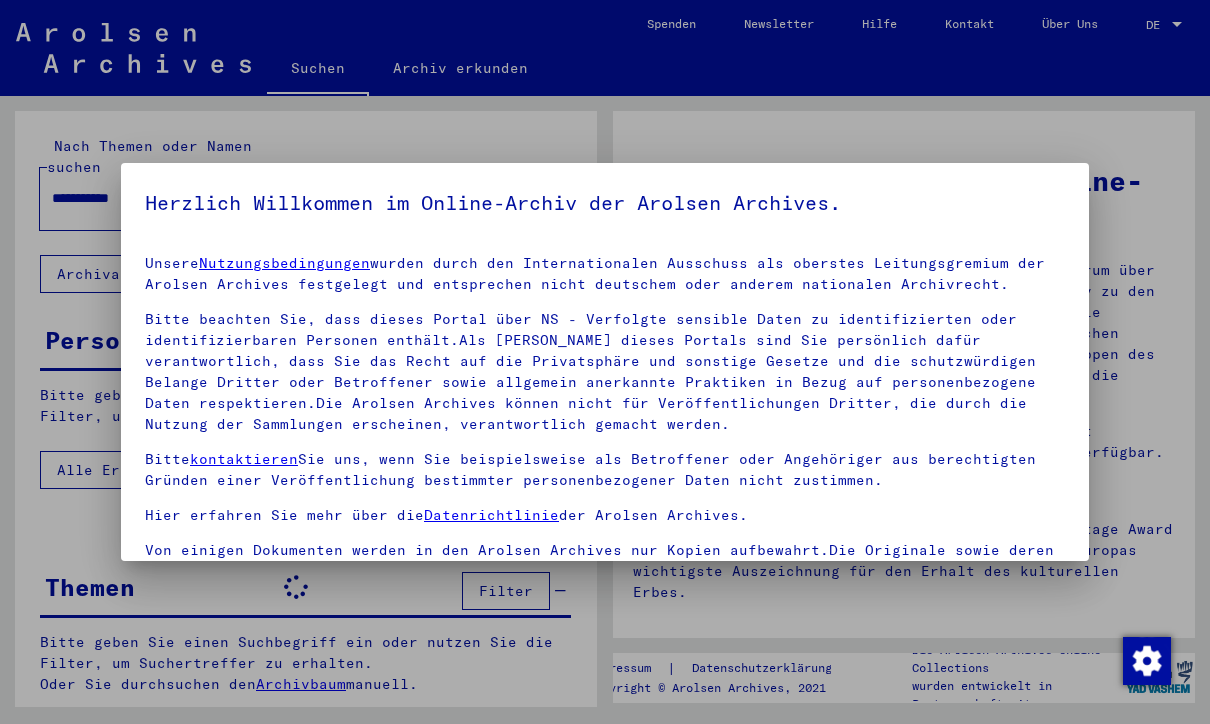 click on "Bitte beachten Sie, dass dieses Portal über NS - Verfolgte sensible Daten zu identifizierten oder identifizierbaren Personen enthält.Als [PERSON_NAME] dieses Portals sind Sie persönlich dafür verantwortlich, dass Sie das Recht auf die Privatsphäre und sonstige Gesetze und die schutzwürdigen Belange Dritter oder Betroffener sowie allgemein anerkannte Praktiken in Bezug auf personenbezogene Daten respektieren.Die Arolsen Archives können nicht für Veröffentlichungen Dritter, die durch die Nutzung der Sammlungen erscheinen, verantwortlich gemacht werden." at bounding box center (605, 372) 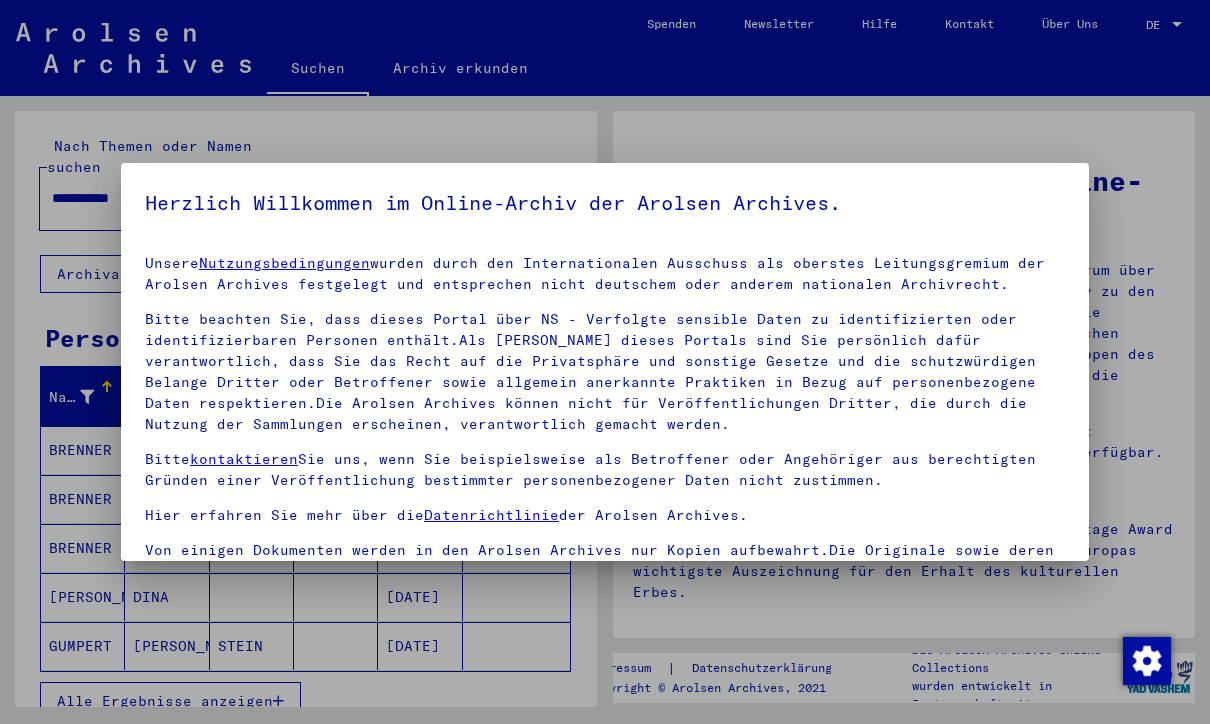 click on "Bitte beachten Sie, dass dieses Portal über NS - Verfolgte sensible Daten zu identifizierten oder identifizierbaren Personen enthält.Als [PERSON_NAME] dieses Portals sind Sie persönlich dafür verantwortlich, dass Sie das Recht auf die Privatsphäre und sonstige Gesetze und die schutzwürdigen Belange Dritter oder Betroffener sowie allgemein anerkannte Praktiken in Bezug auf personenbezogene Daten respektieren.Die Arolsen Archives können nicht für Veröffentlichungen Dritter, die durch die Nutzung der Sammlungen erscheinen, verantwortlich gemacht werden." at bounding box center (605, 372) 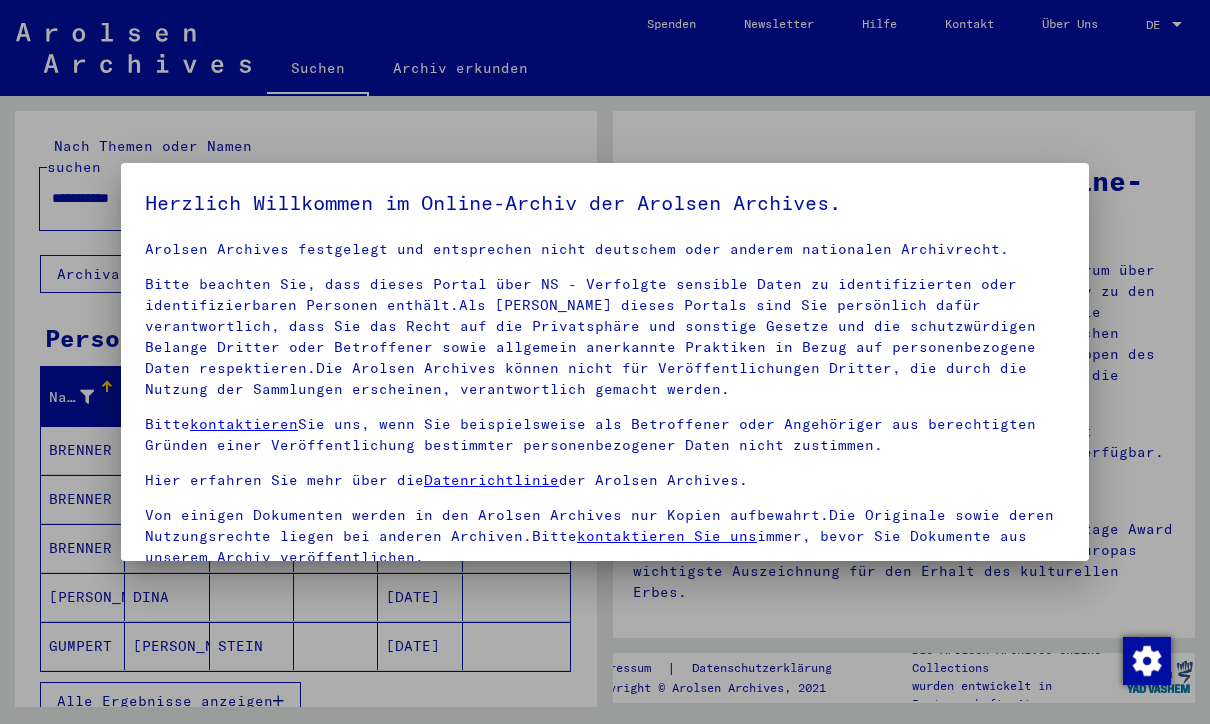 scroll, scrollTop: 33, scrollLeft: 0, axis: vertical 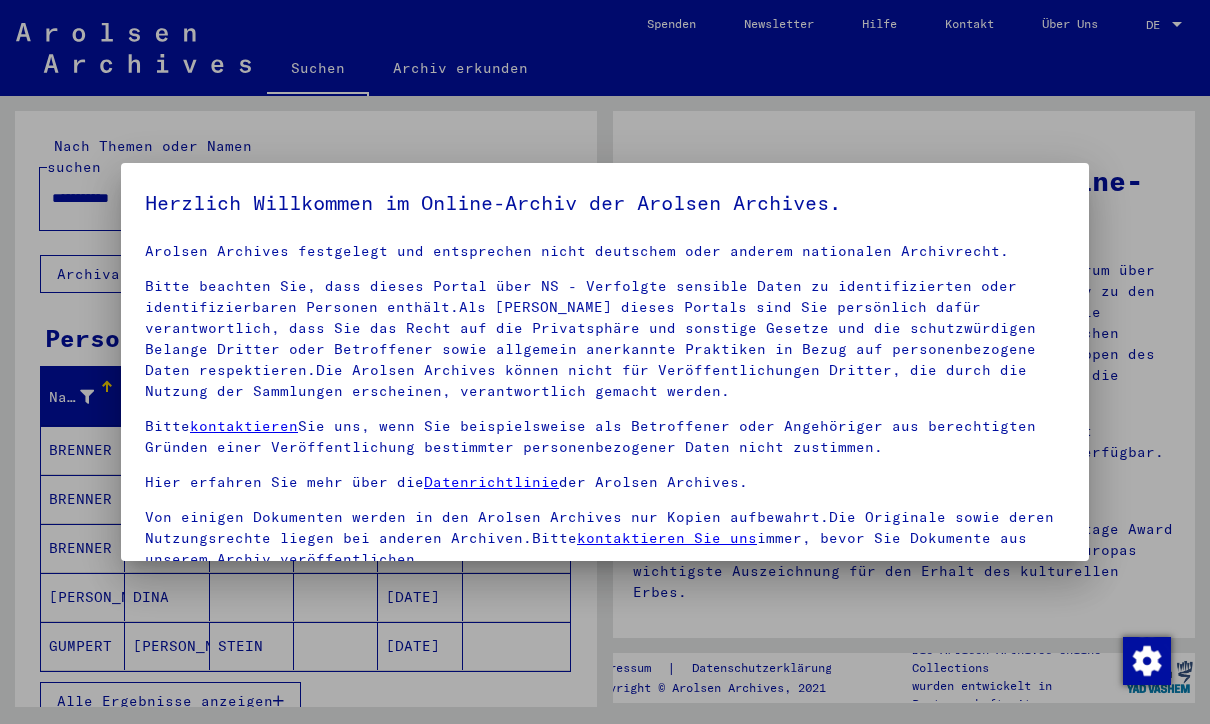 click on "Bitte  kontaktieren  Sie uns, wenn Sie beispielsweise als Betroffener oder Angehöriger aus berechtigten Gründen einer Veröffentlichung bestimmter personenbezogener Daten nicht zustimmen." at bounding box center [605, 437] 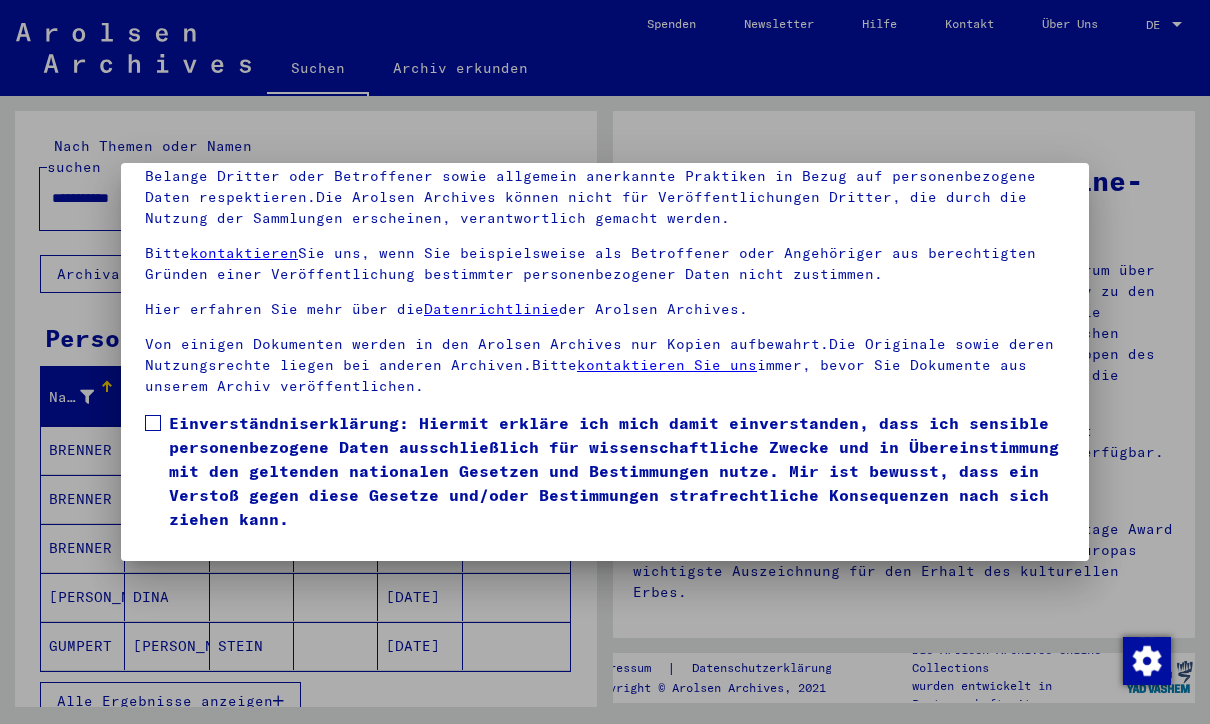 scroll, scrollTop: 215, scrollLeft: 0, axis: vertical 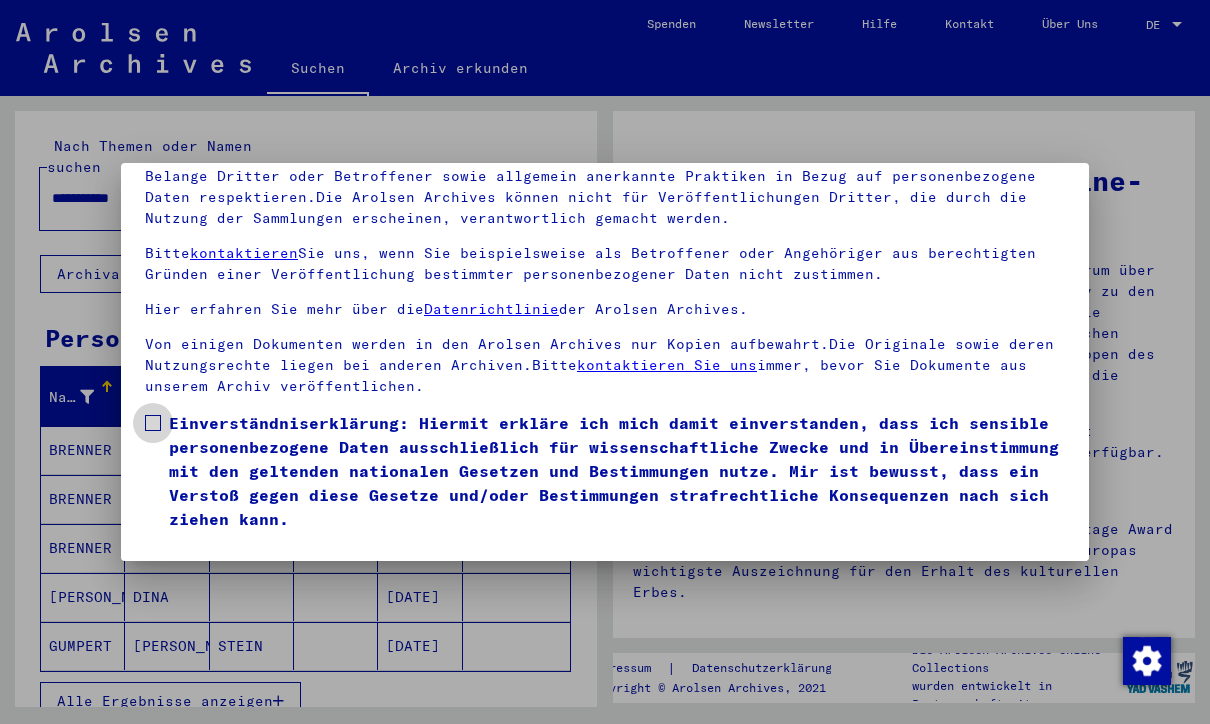 click at bounding box center (153, 423) 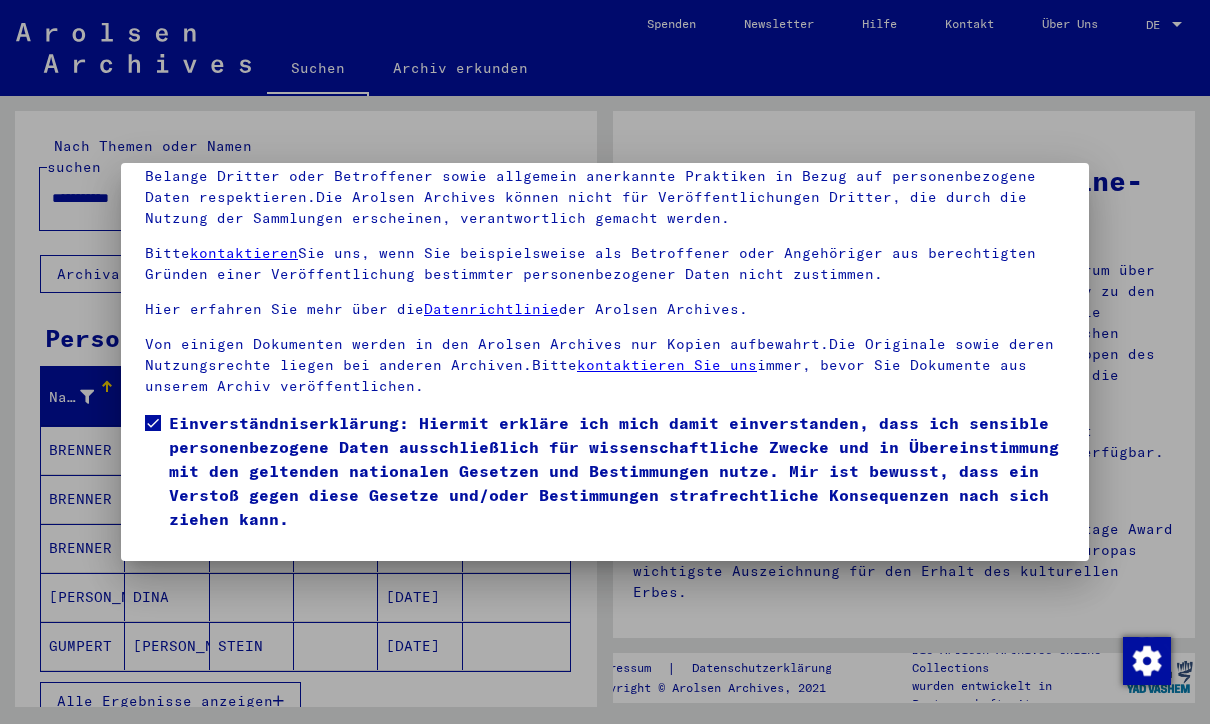 click on "Ich stimme zu" at bounding box center [220, 560] 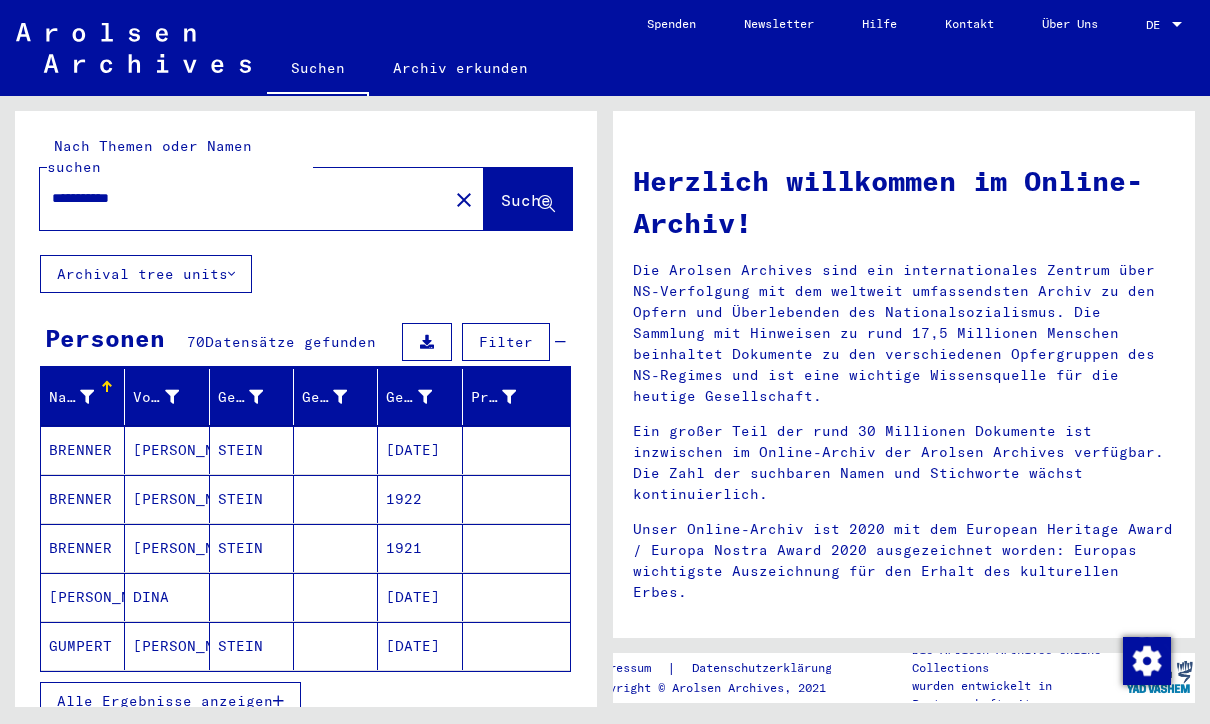click on "Alle Ergebnisse anzeigen" at bounding box center (165, 701) 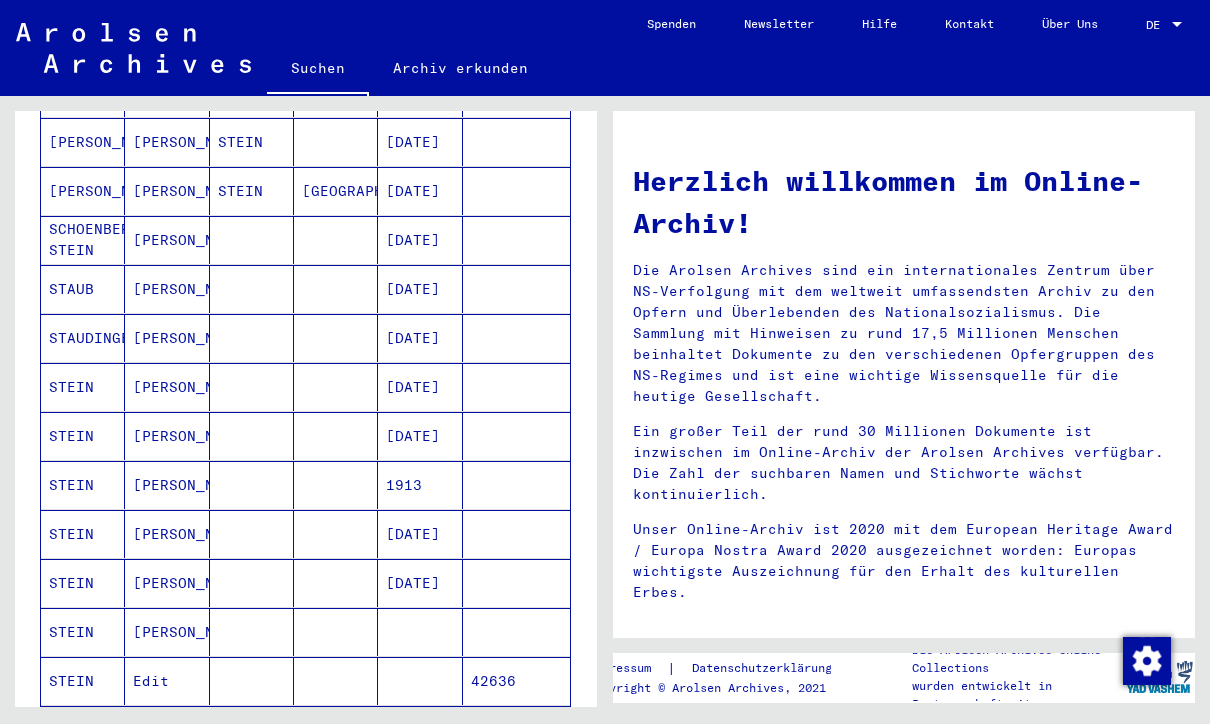 scroll, scrollTop: 703, scrollLeft: 0, axis: vertical 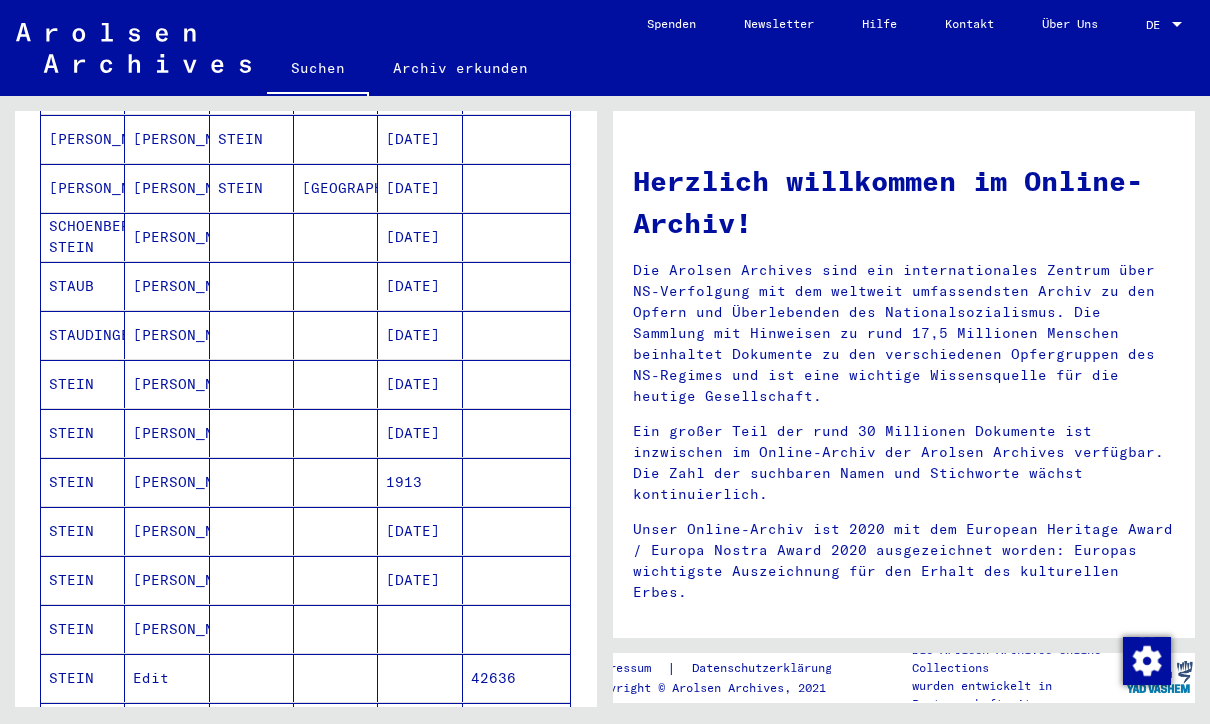 click on "STEIN" at bounding box center (83, 580) 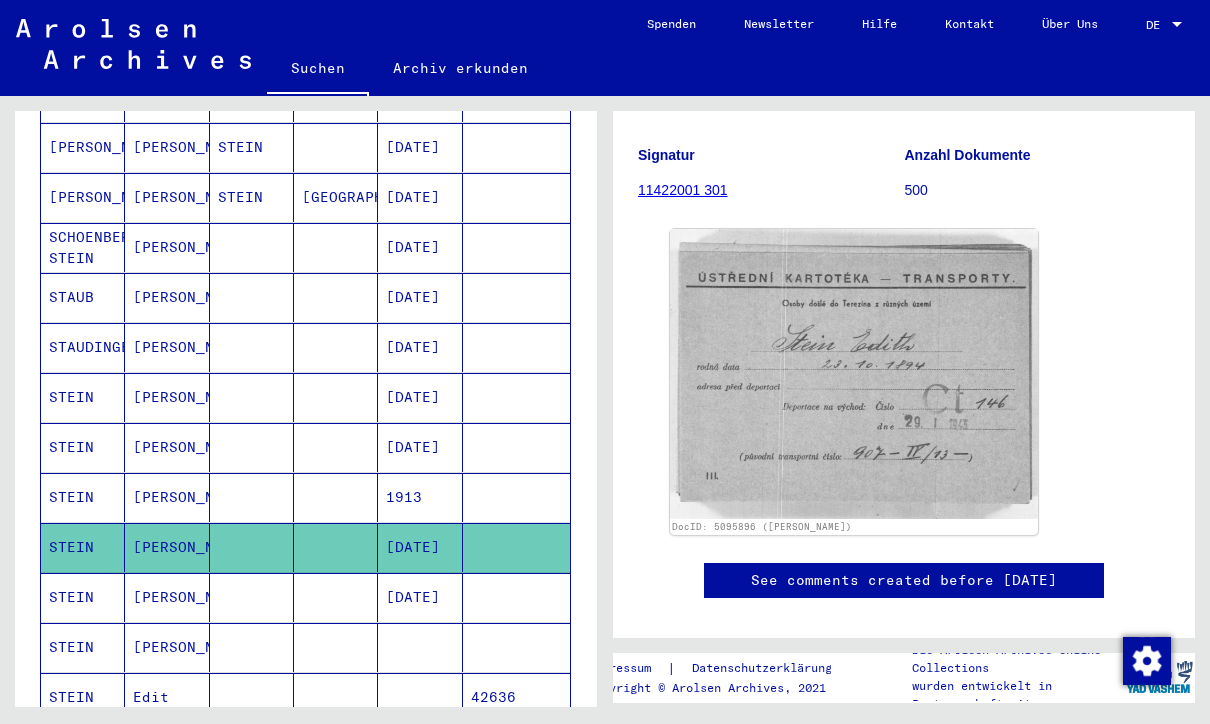 scroll, scrollTop: 241, scrollLeft: 0, axis: vertical 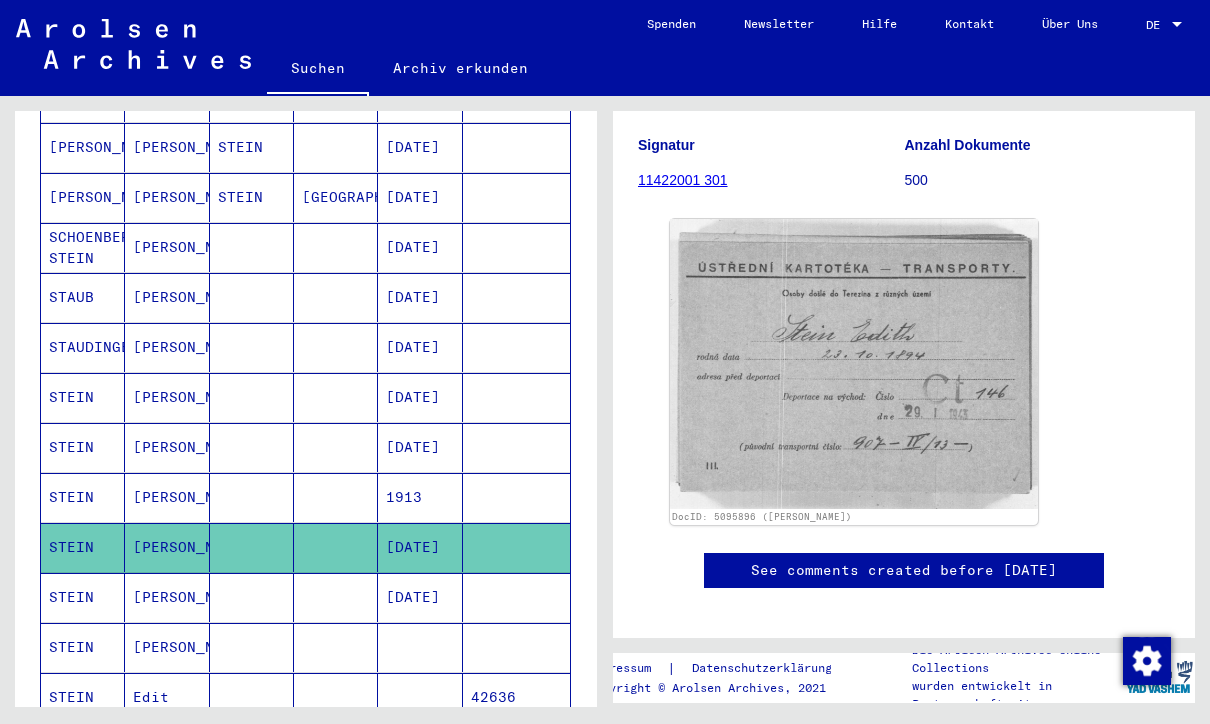 click 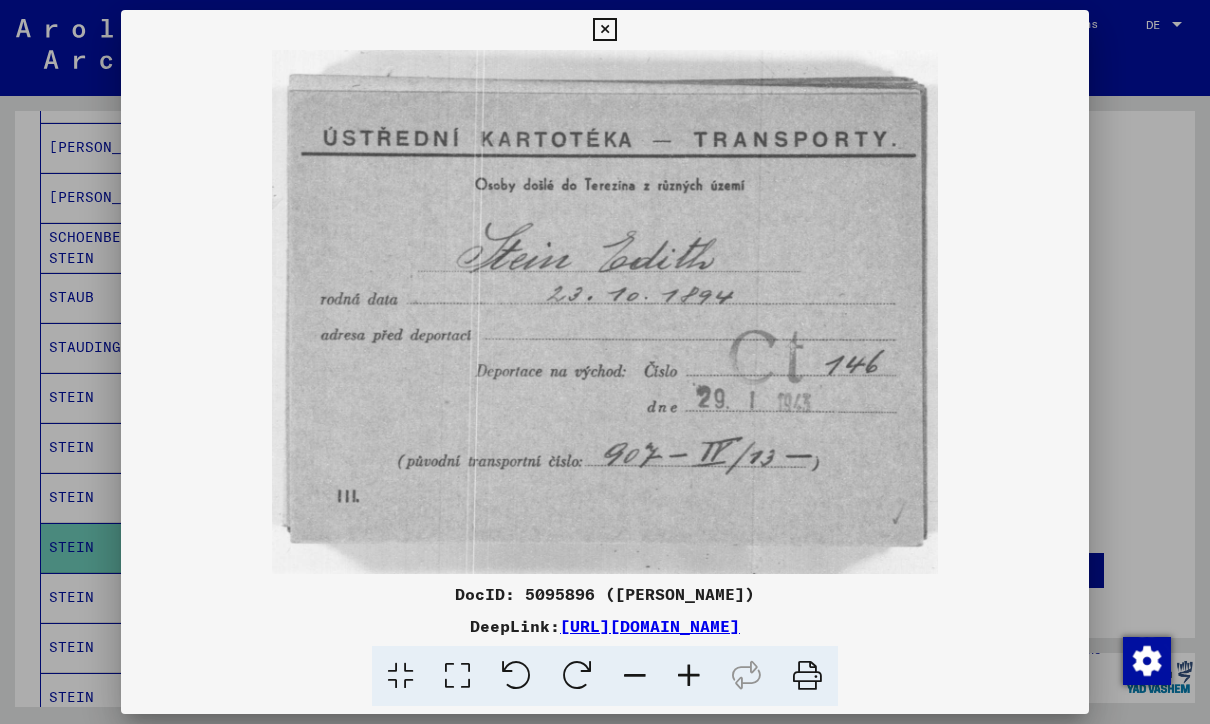 click at bounding box center (604, 30) 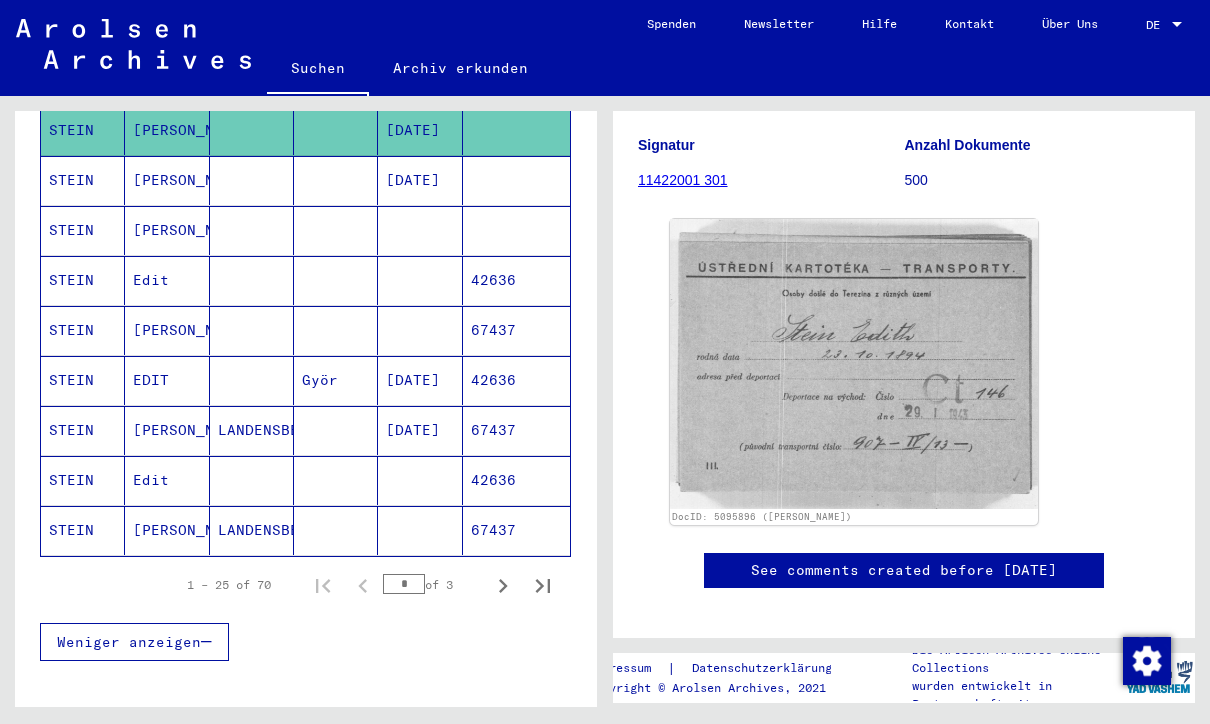 scroll, scrollTop: 1133, scrollLeft: 0, axis: vertical 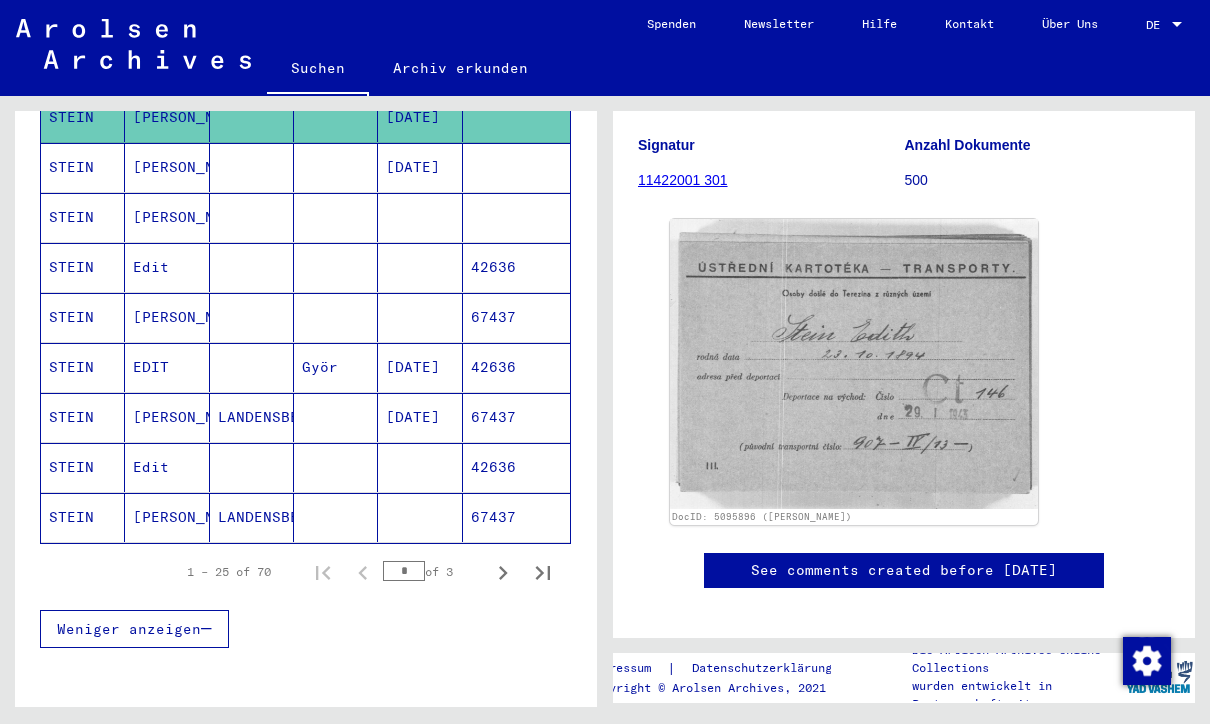 click 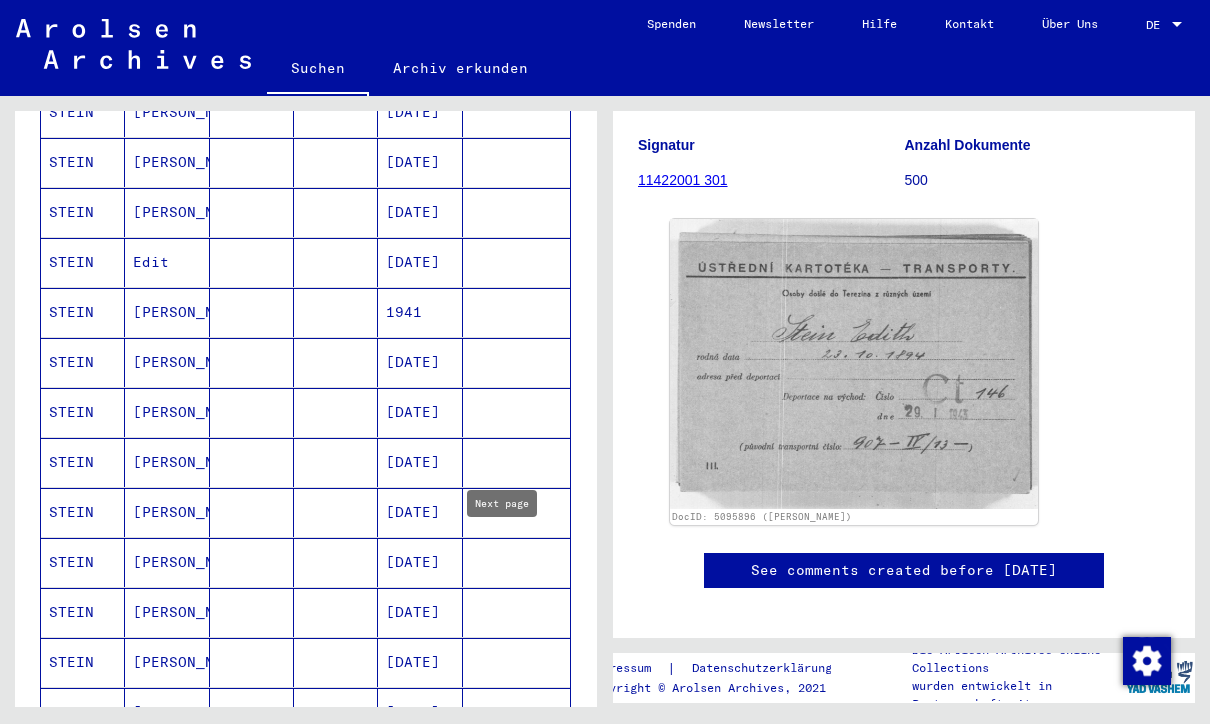 scroll, scrollTop: 635, scrollLeft: 0, axis: vertical 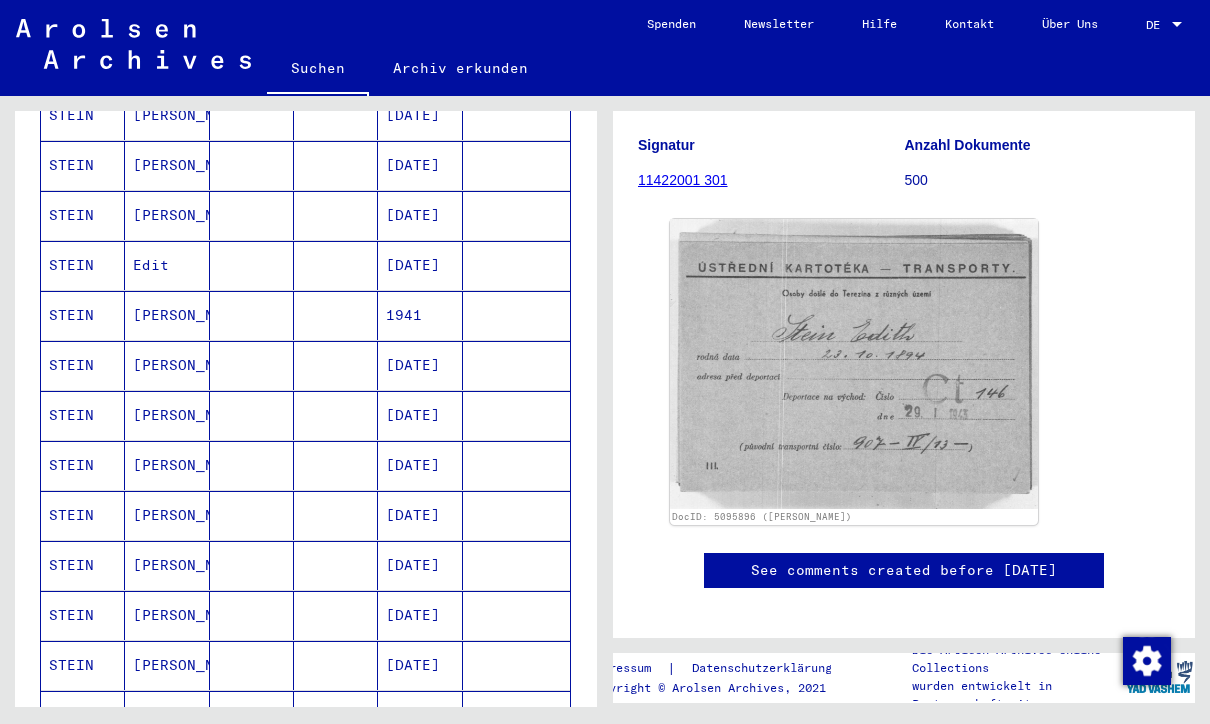 click on "STEIN" at bounding box center (83, 465) 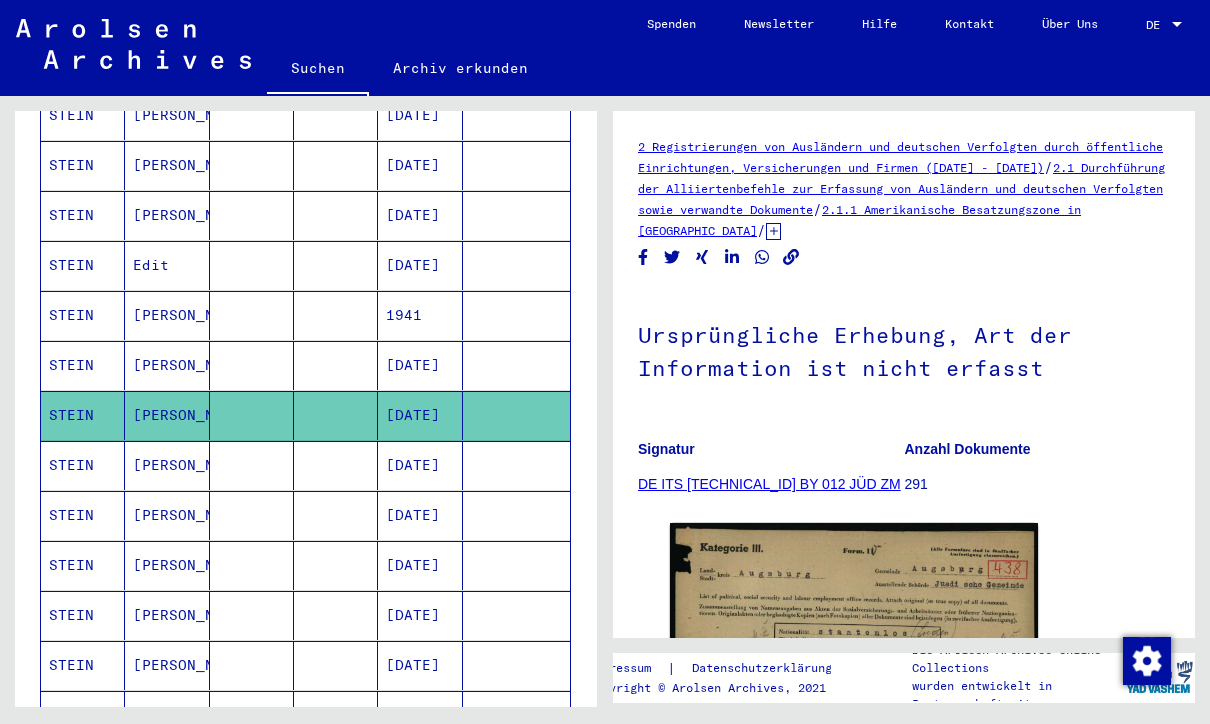 scroll, scrollTop: 0, scrollLeft: 0, axis: both 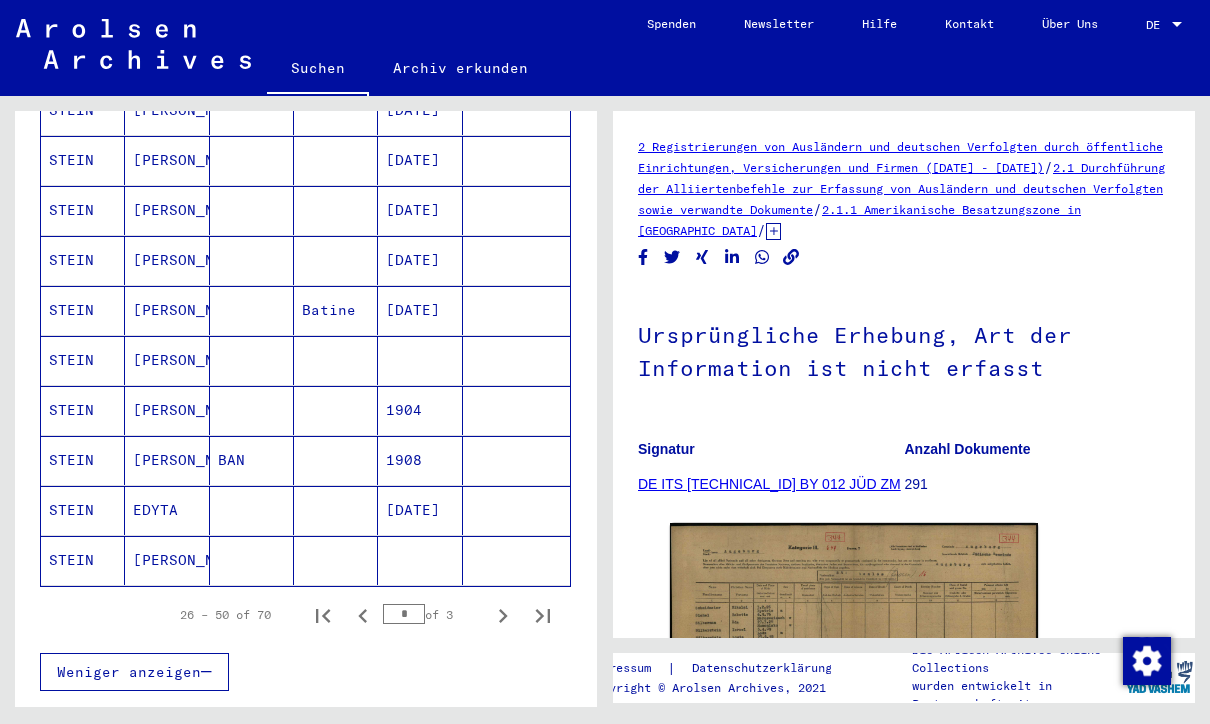 click 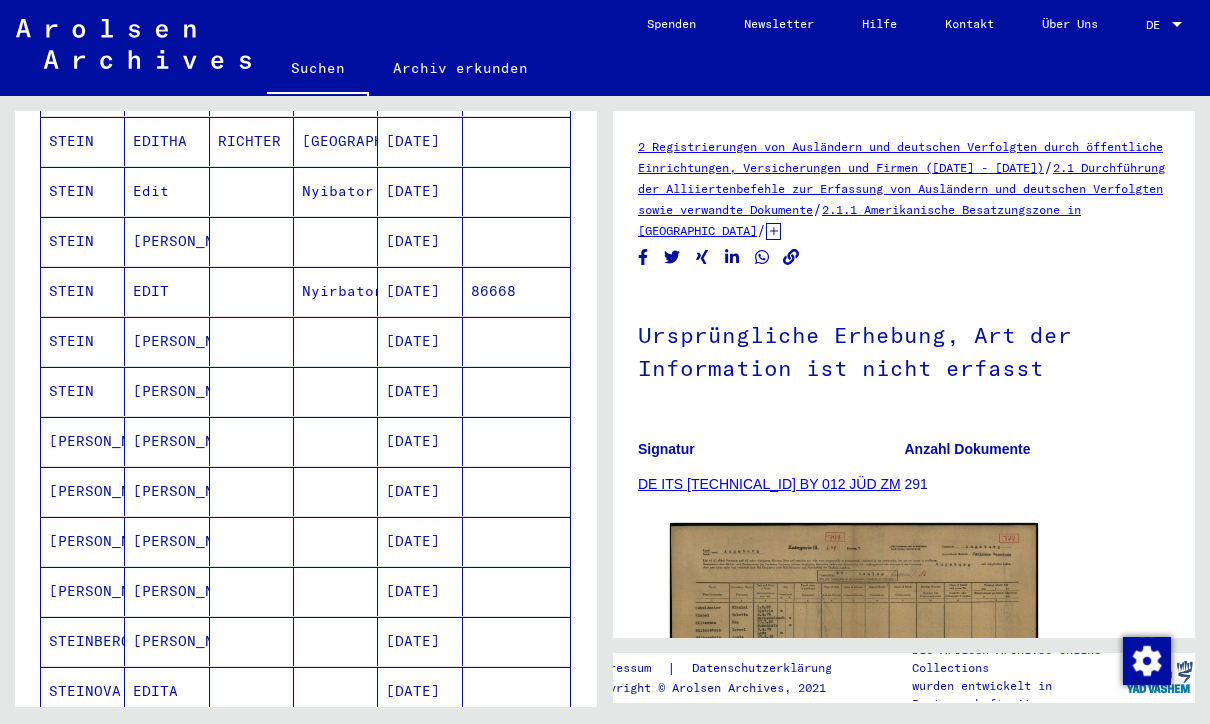scroll, scrollTop: 357, scrollLeft: 0, axis: vertical 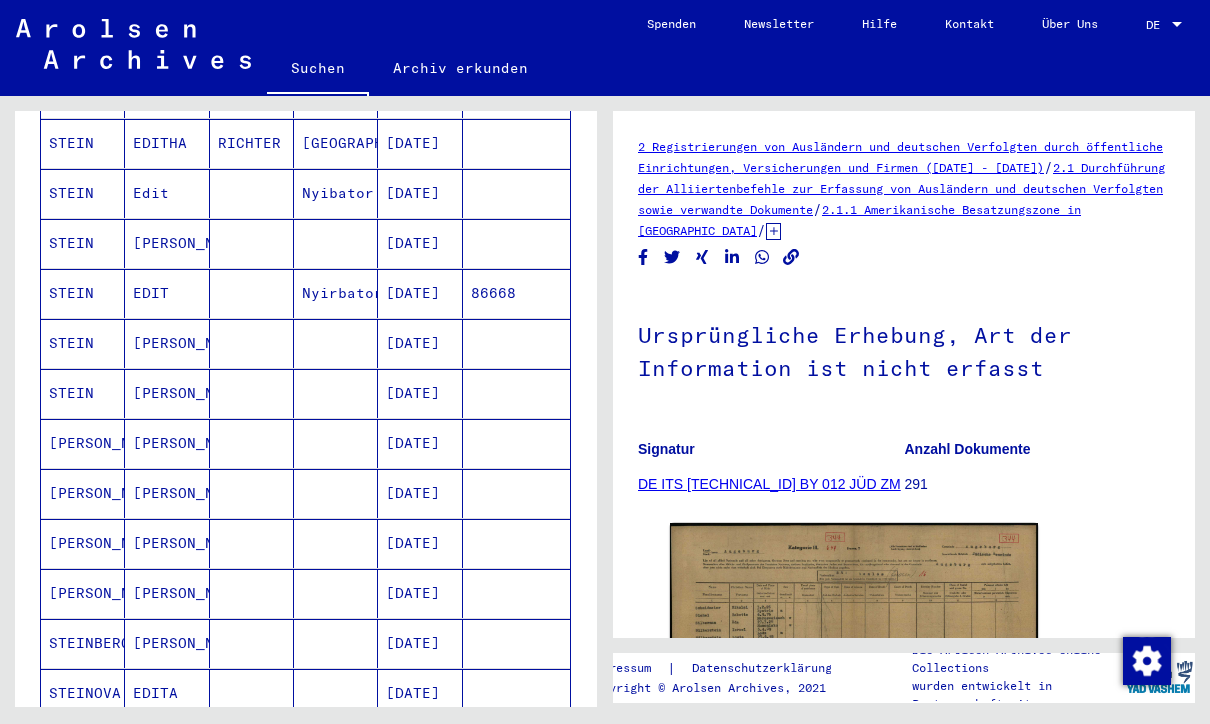click on "STEIN" at bounding box center [83, 443] 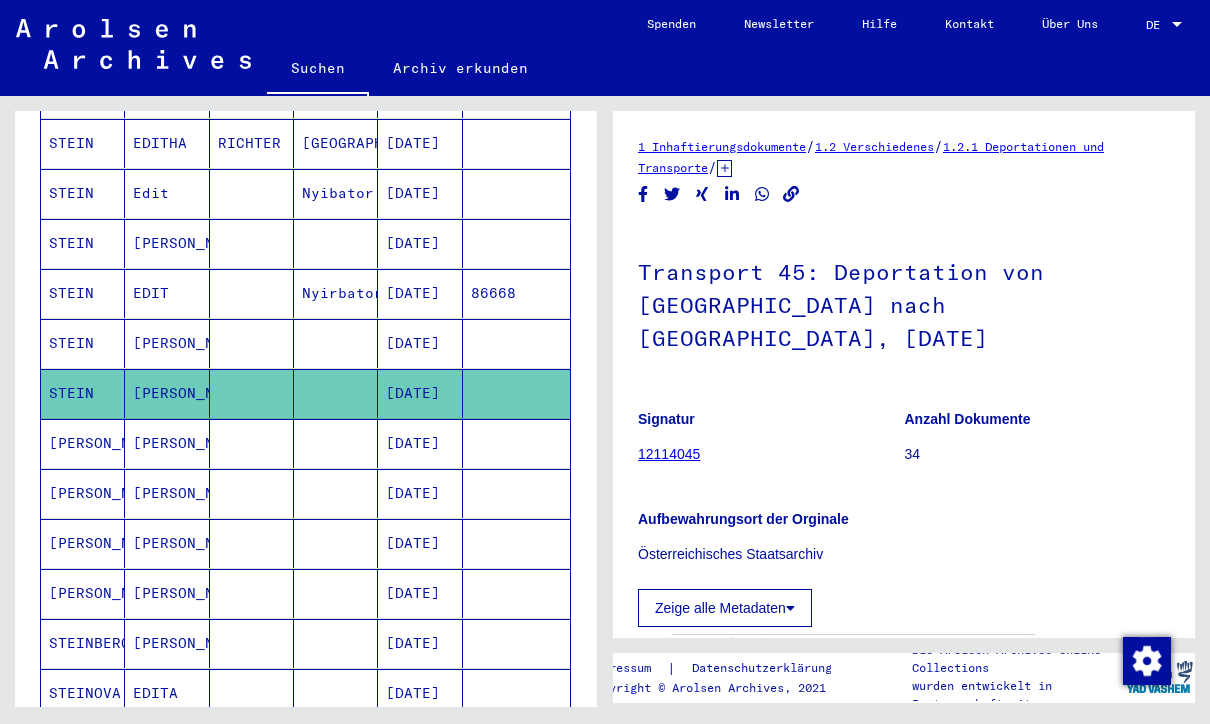 scroll, scrollTop: 0, scrollLeft: 0, axis: both 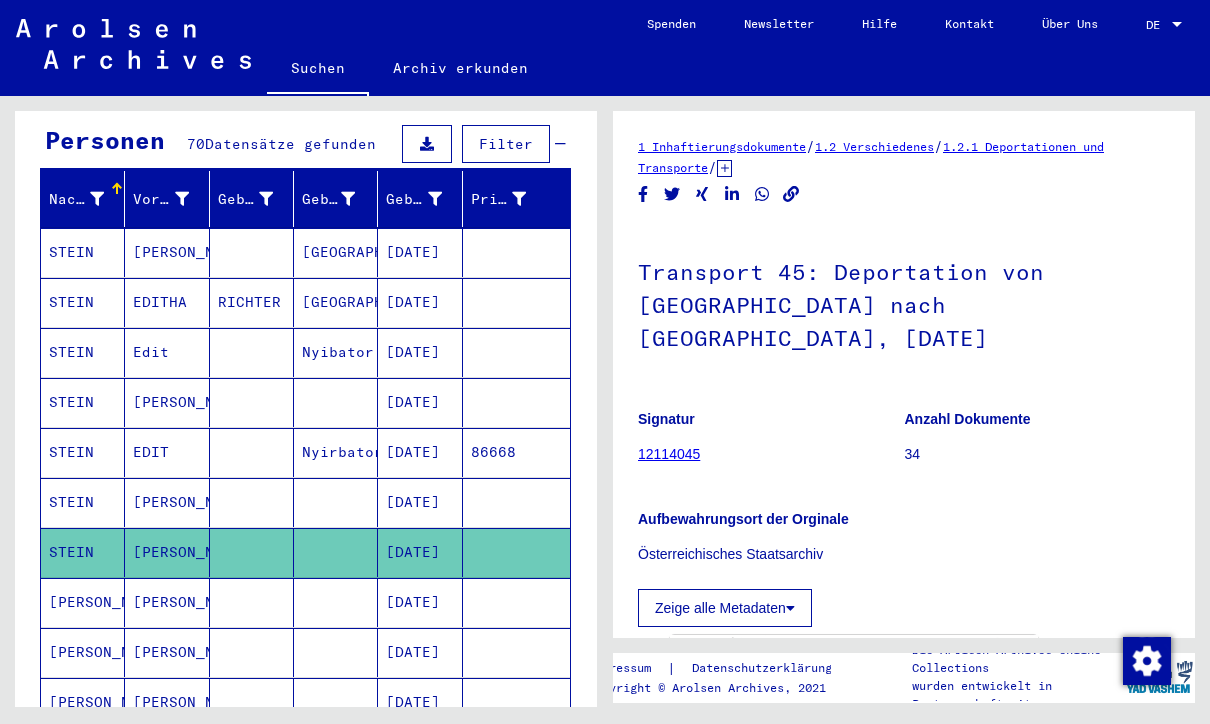 click on "STEIN" at bounding box center [83, 352] 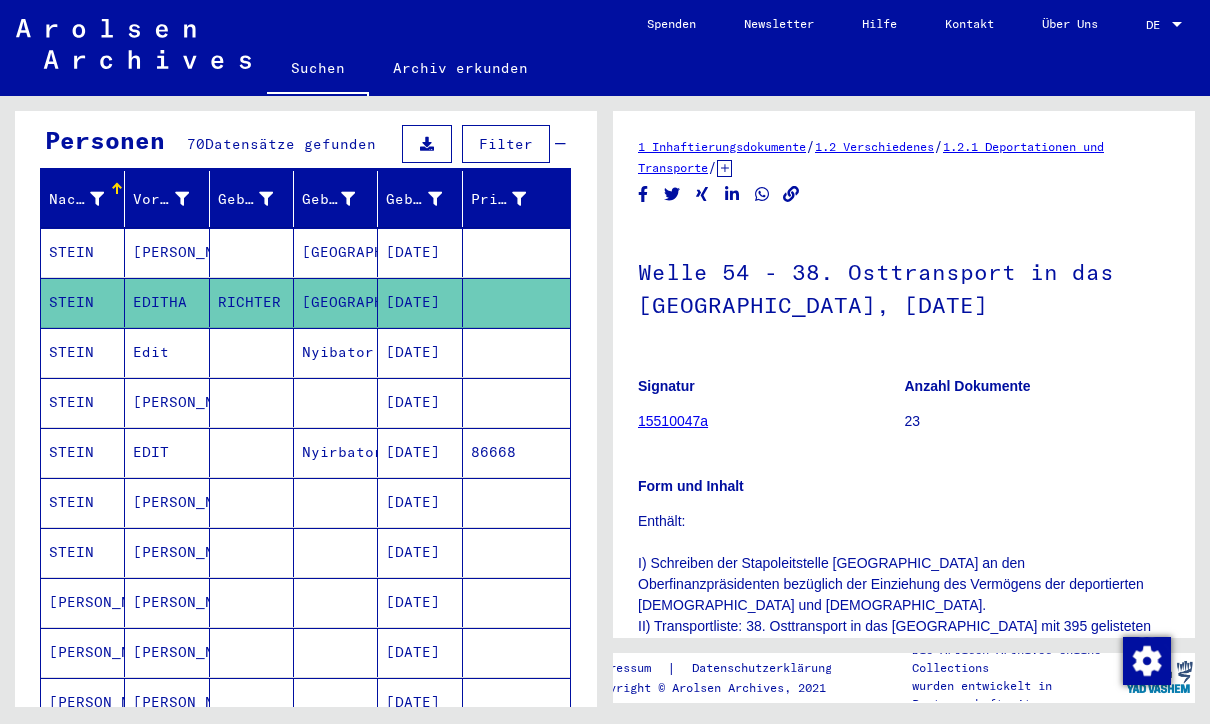 scroll, scrollTop: 0, scrollLeft: 0, axis: both 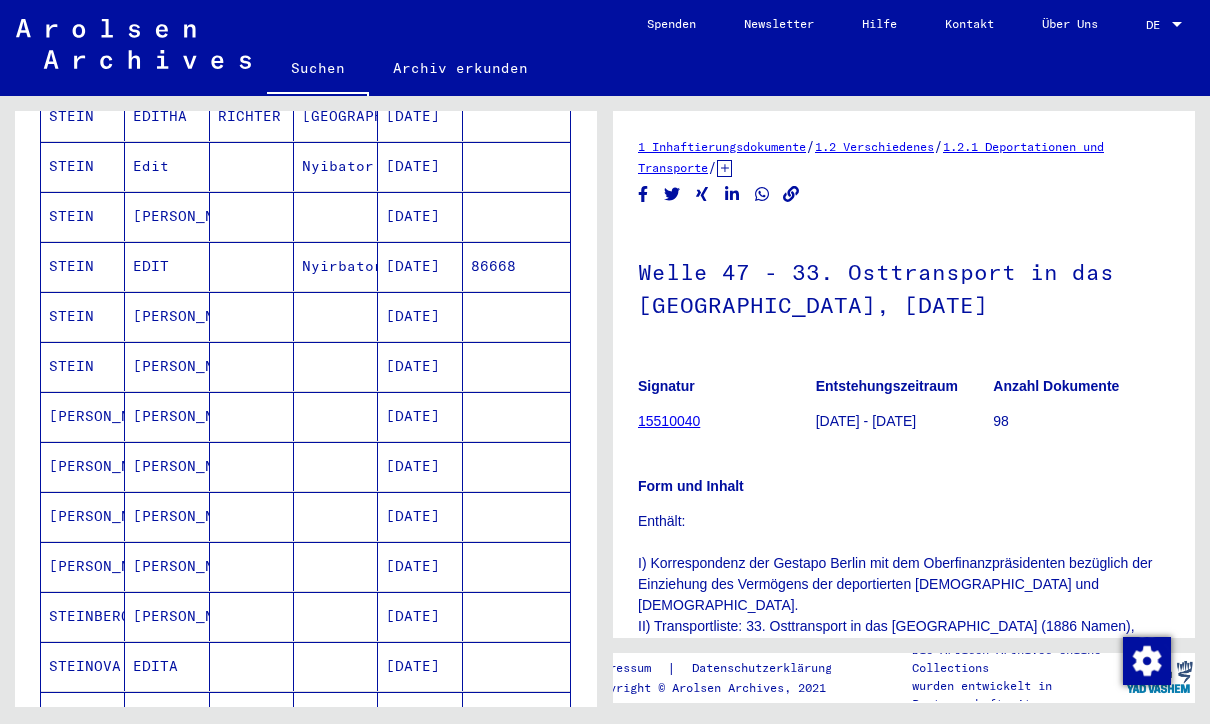 click on "[PERSON_NAME]" at bounding box center (167, 266) 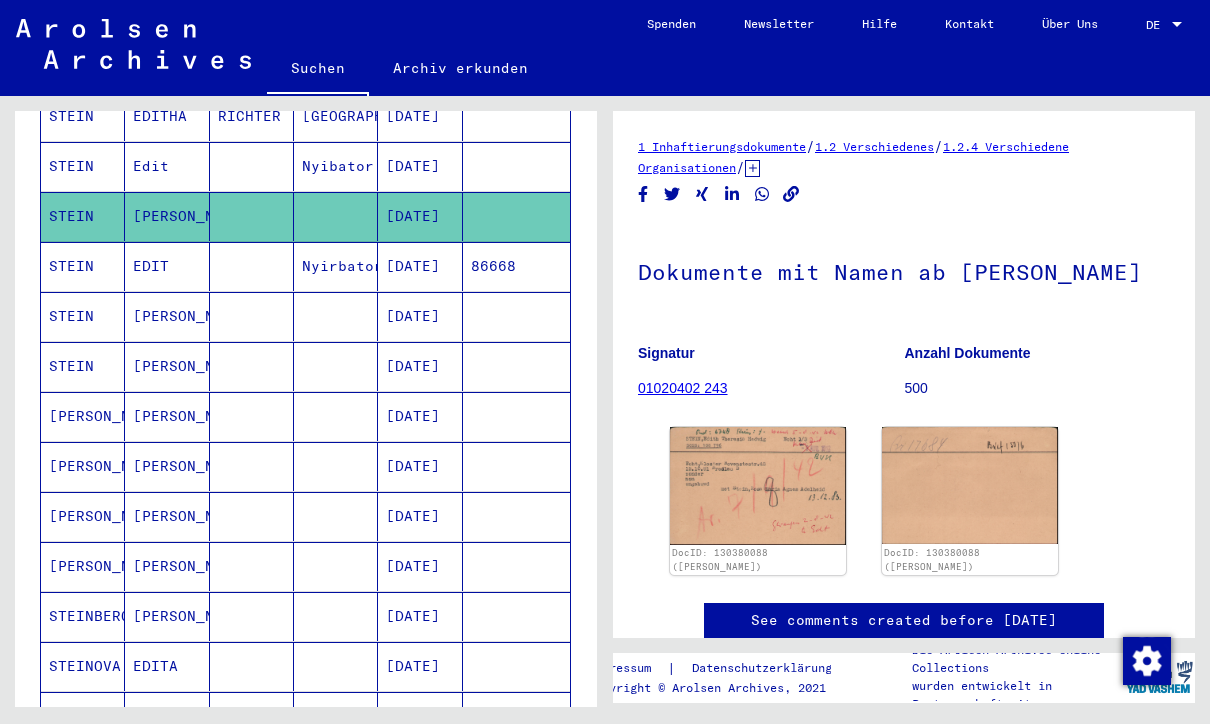 scroll, scrollTop: 0, scrollLeft: 0, axis: both 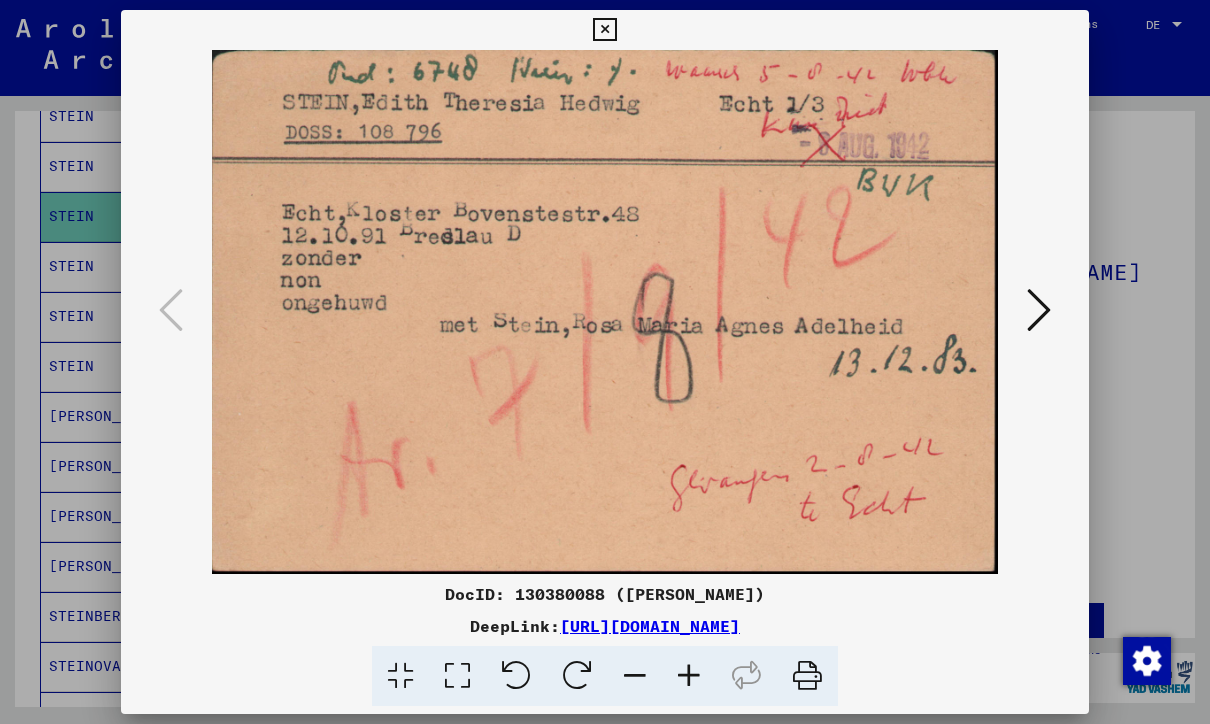 click at bounding box center [1039, 311] 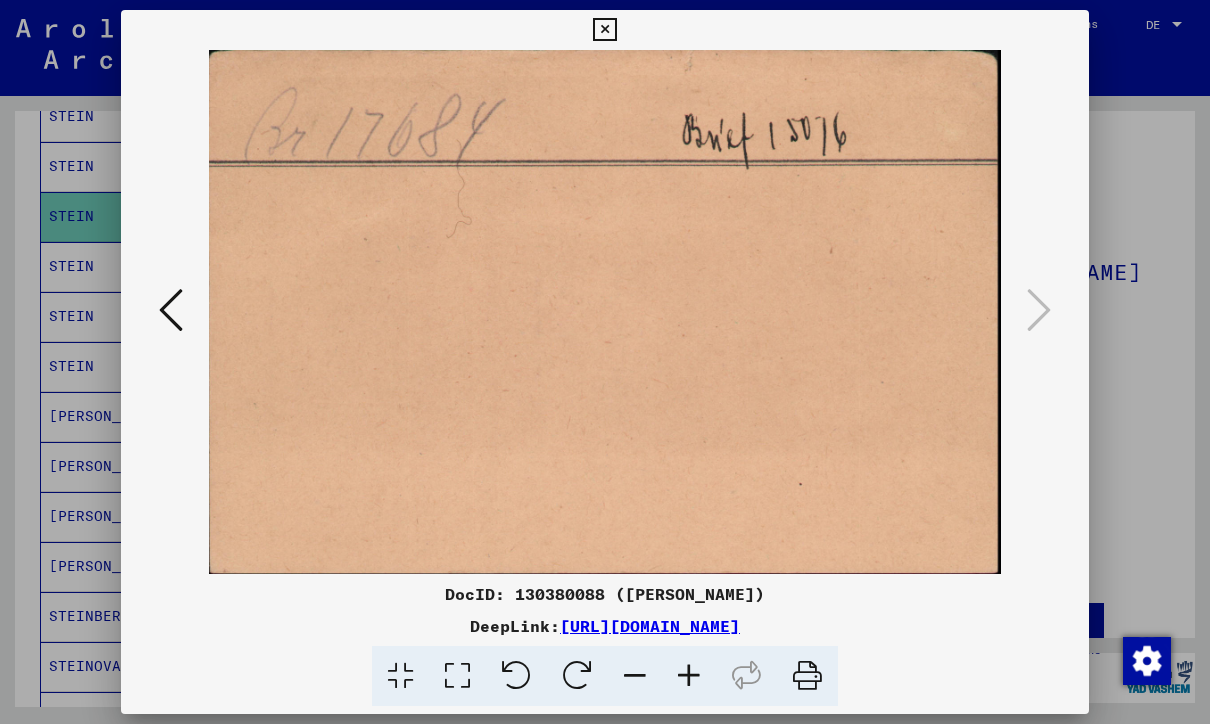 click at bounding box center (171, 310) 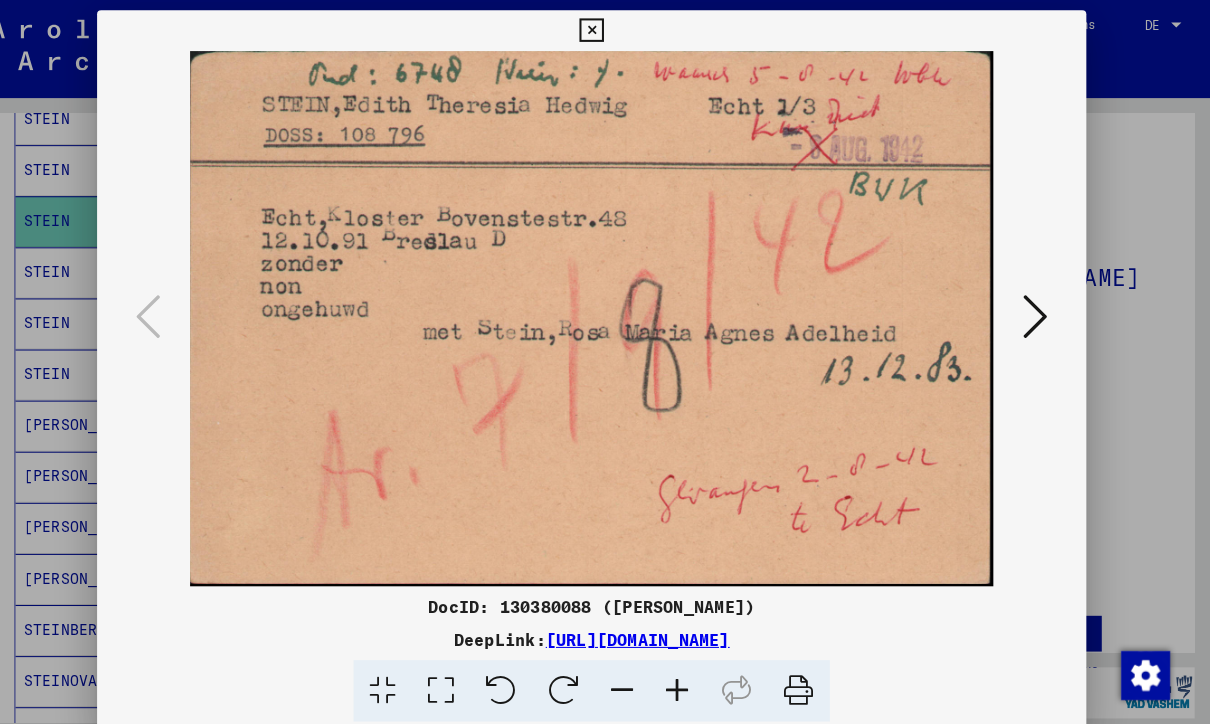 click at bounding box center [604, 30] 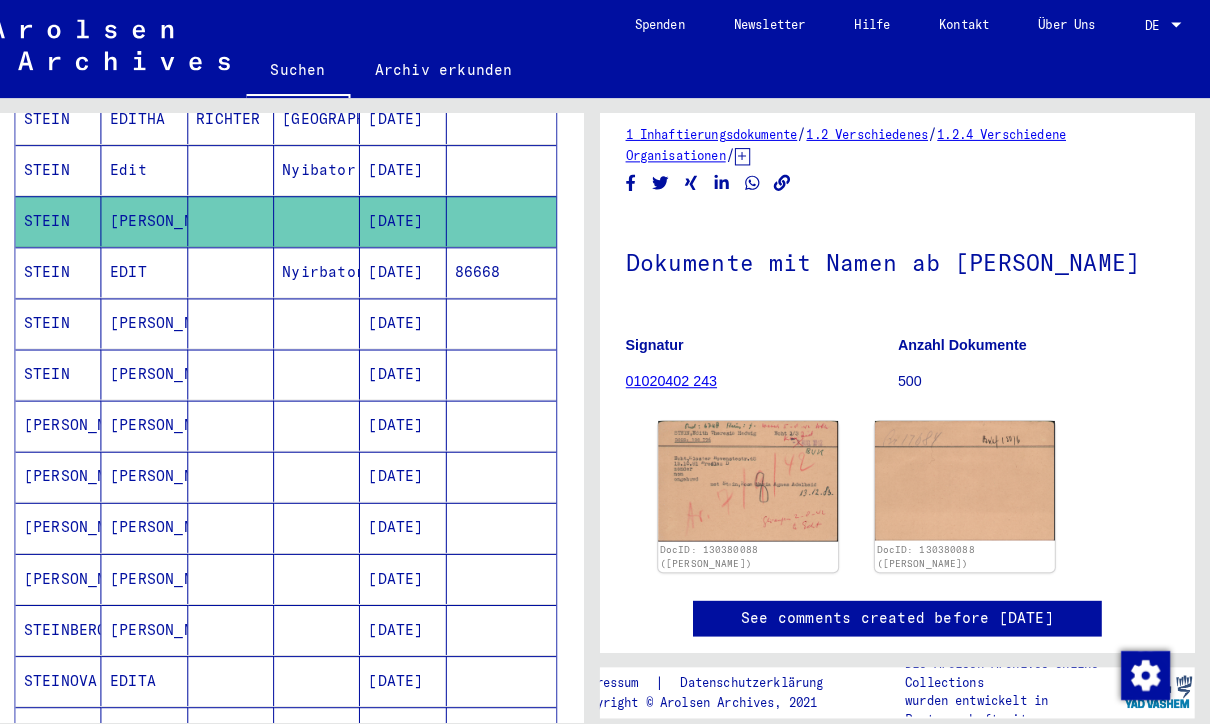 scroll, scrollTop: 5, scrollLeft: 0, axis: vertical 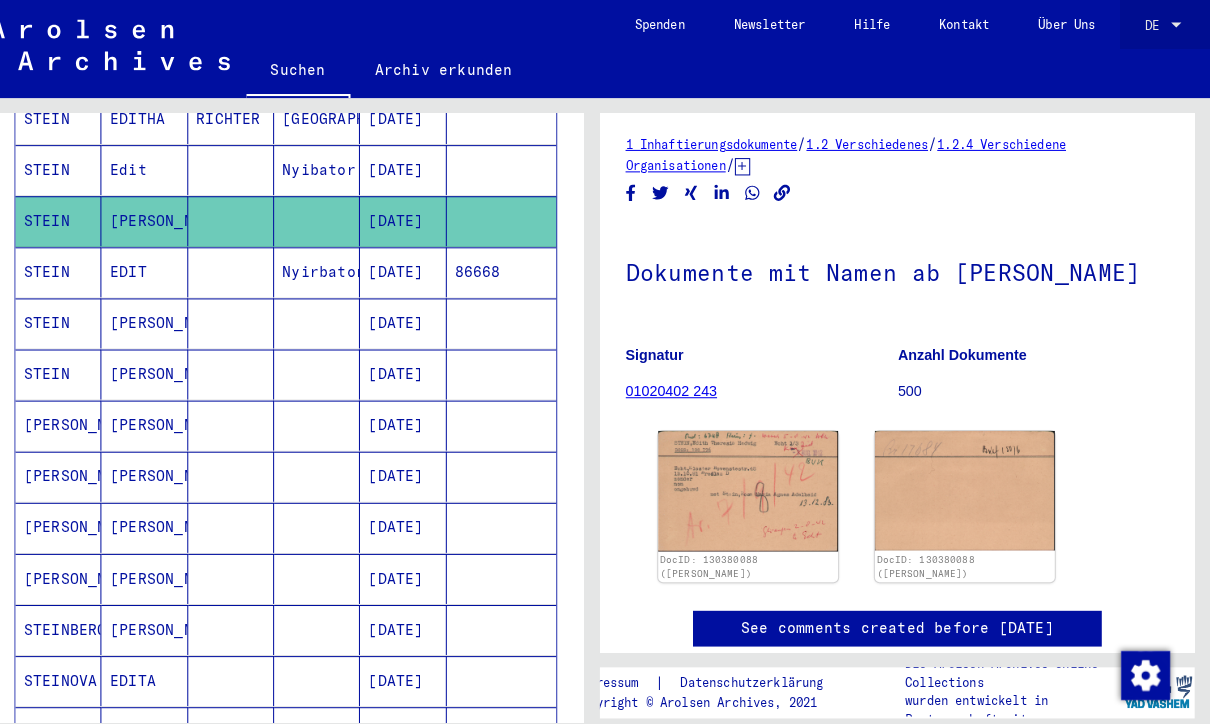 click at bounding box center [1177, 25] 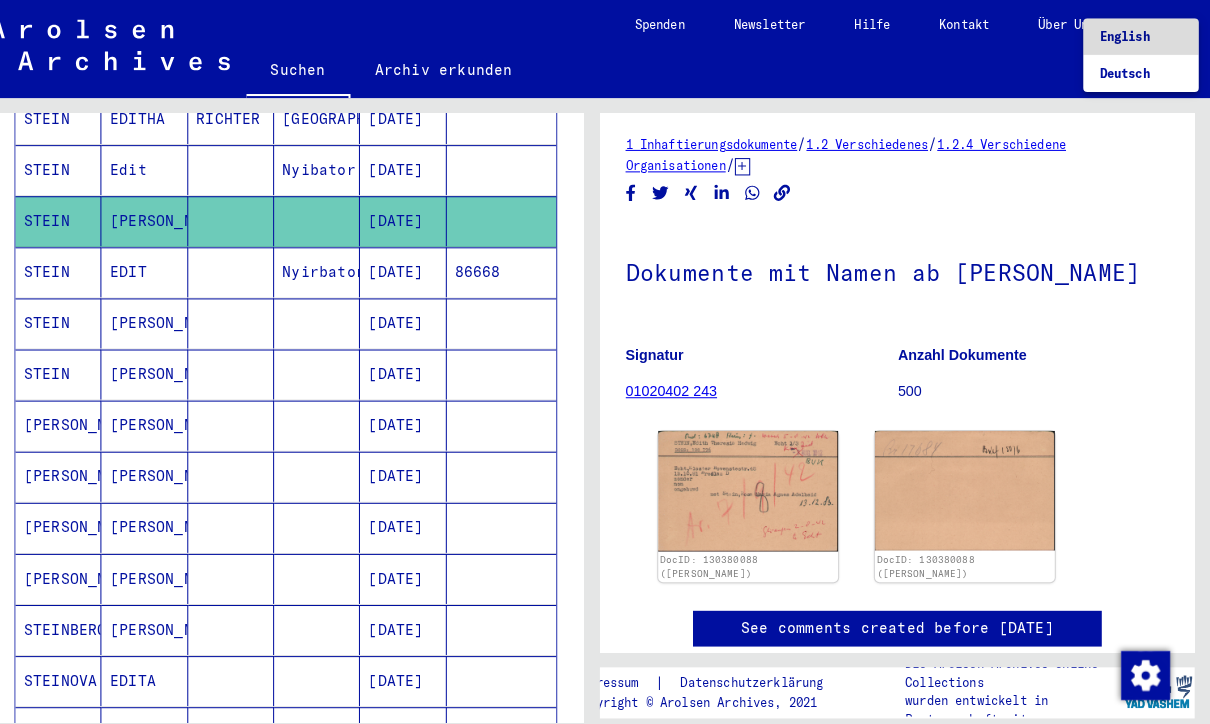 click on "English" at bounding box center [1142, 36] 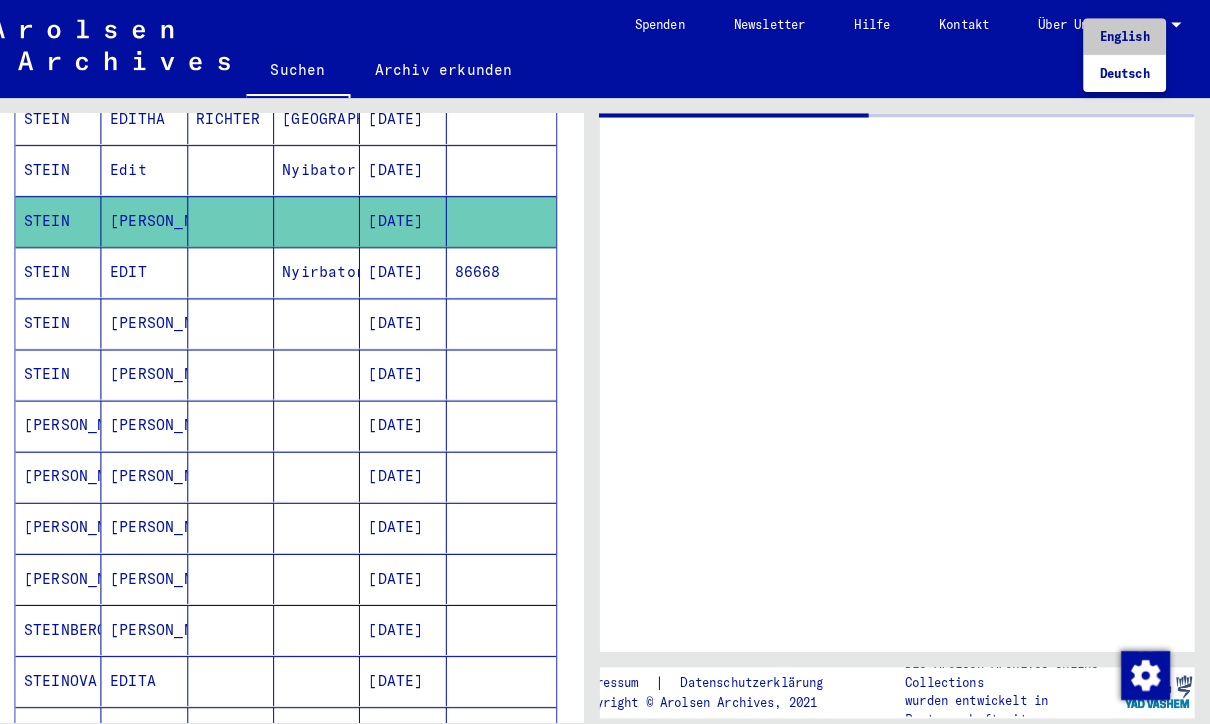 scroll, scrollTop: 0, scrollLeft: 0, axis: both 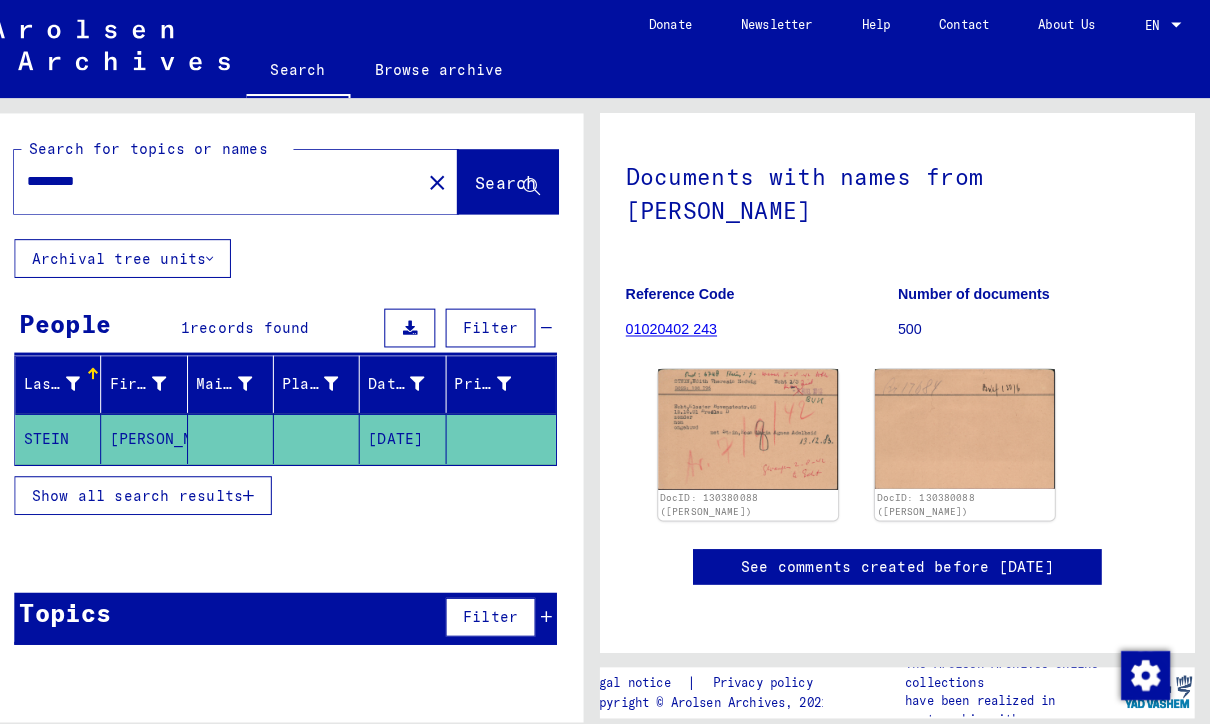 click 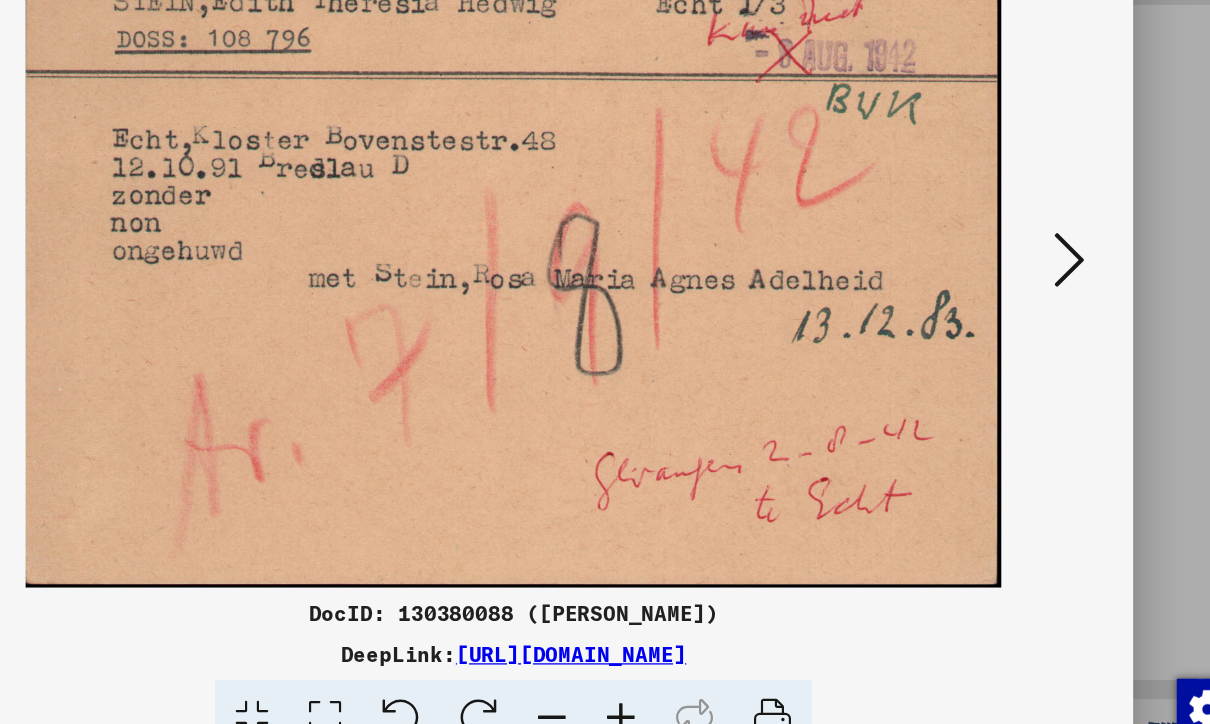 scroll, scrollTop: 0, scrollLeft: 0, axis: both 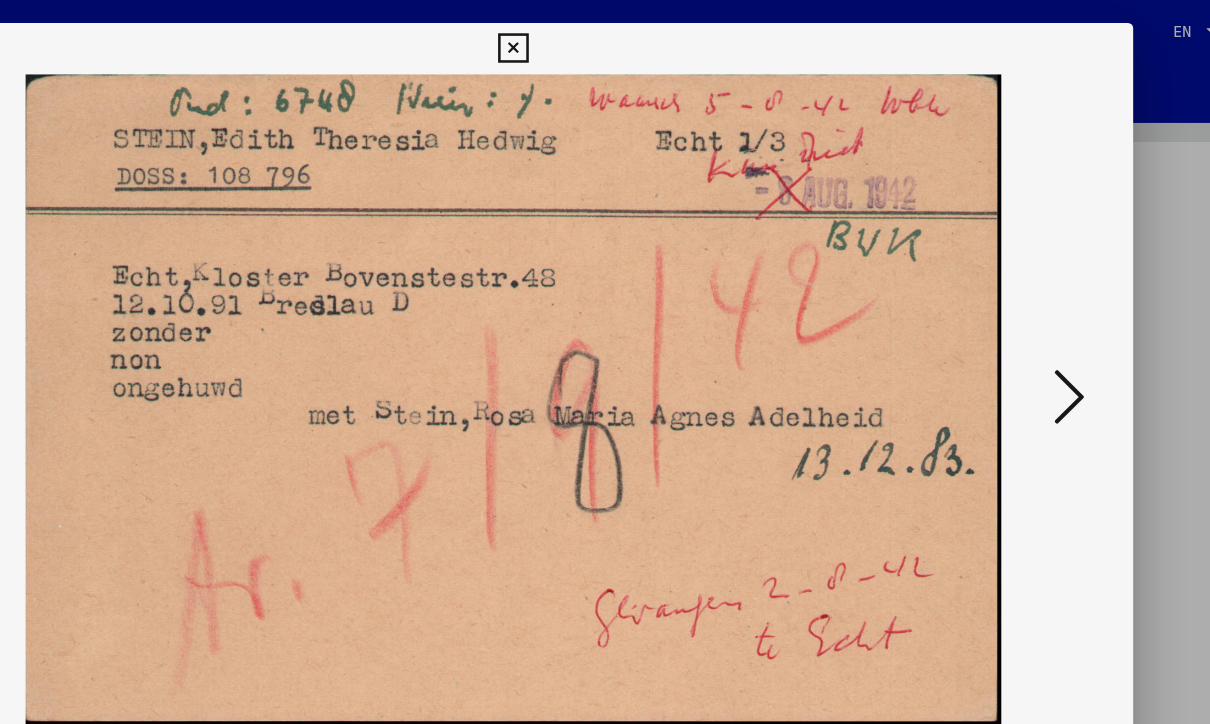 click at bounding box center (604, 38) 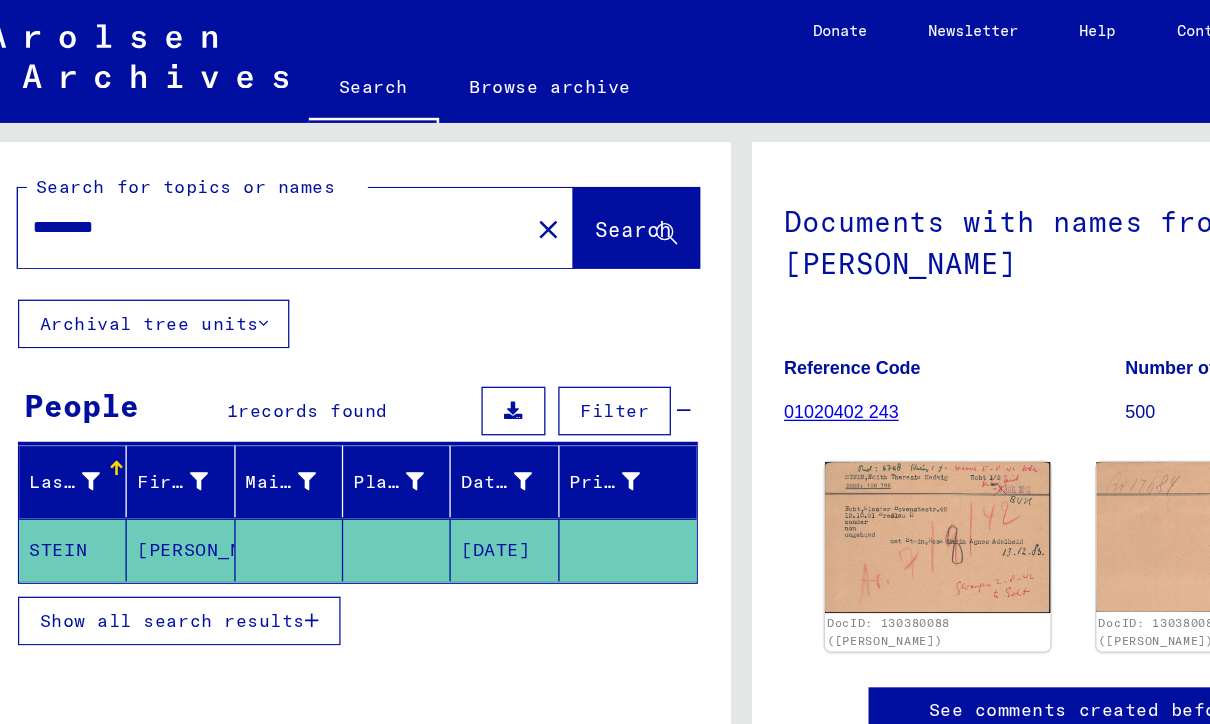 click 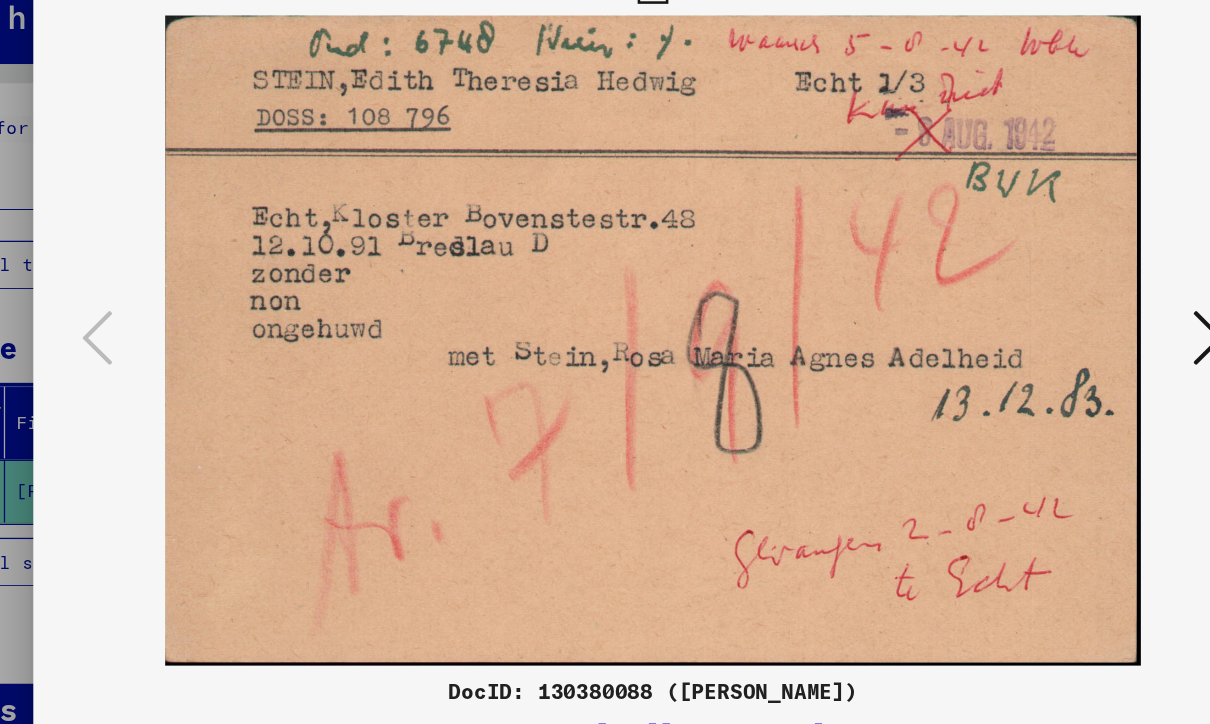 click at bounding box center [605, 312] 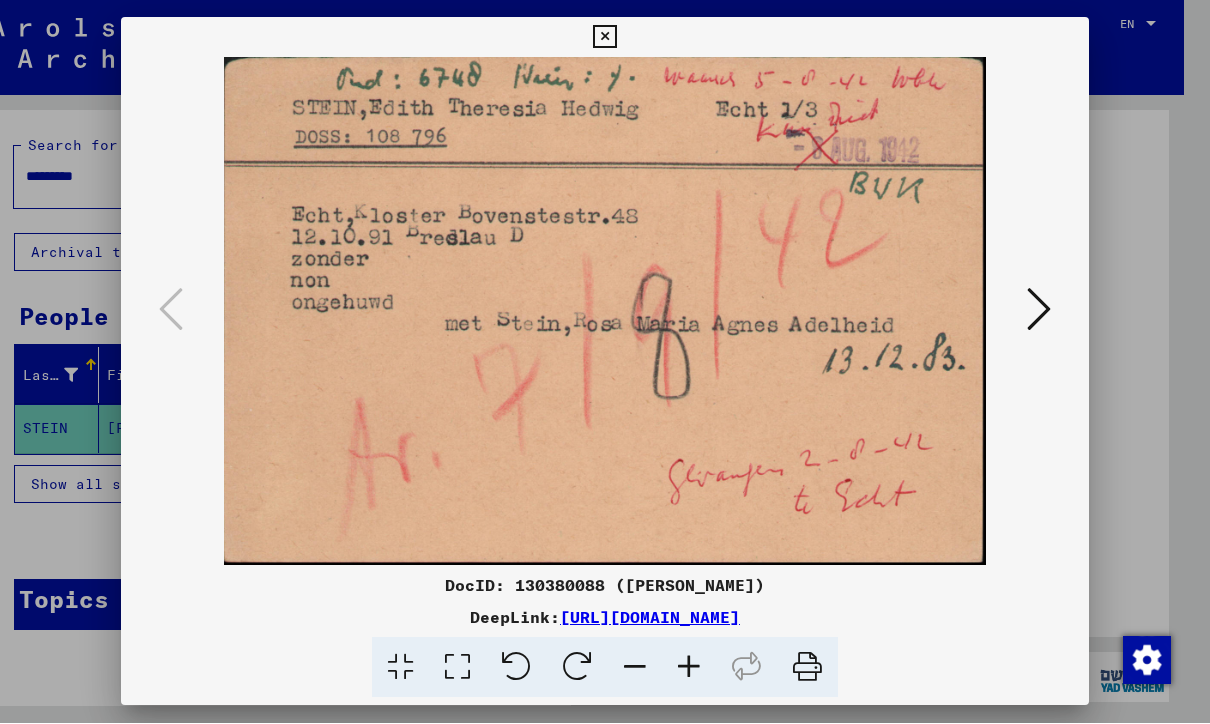 click at bounding box center (604, 38) 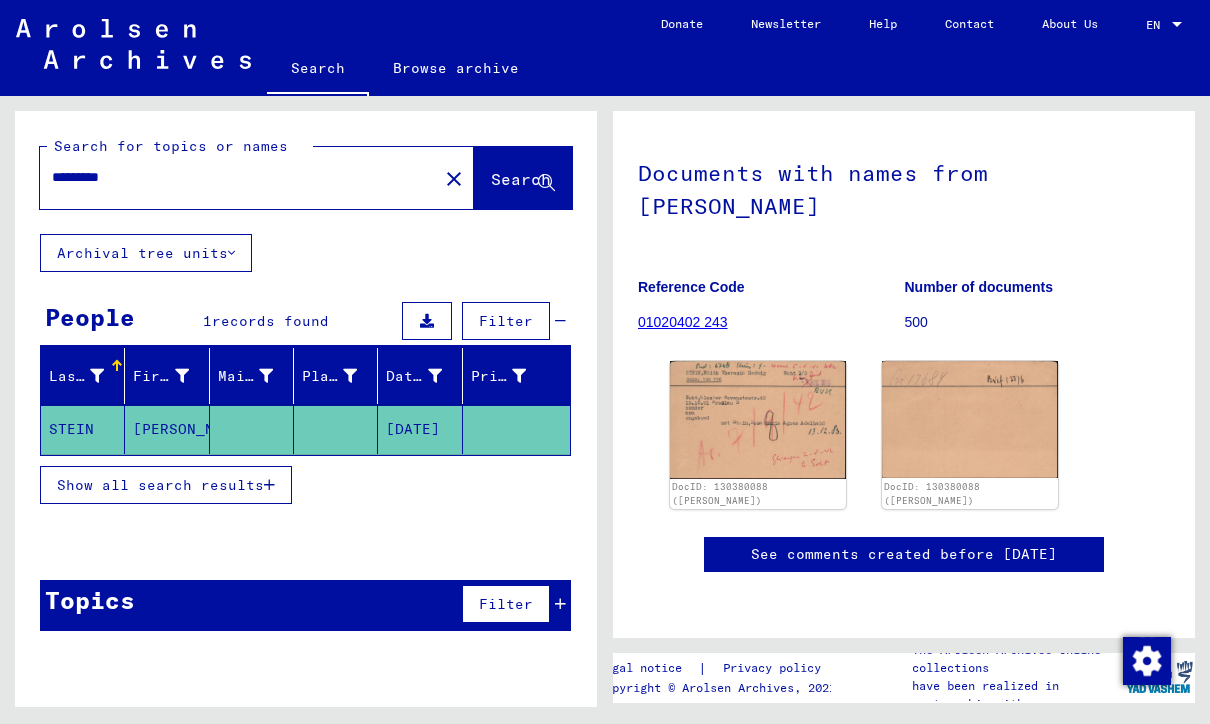scroll, scrollTop: 0, scrollLeft: 0, axis: both 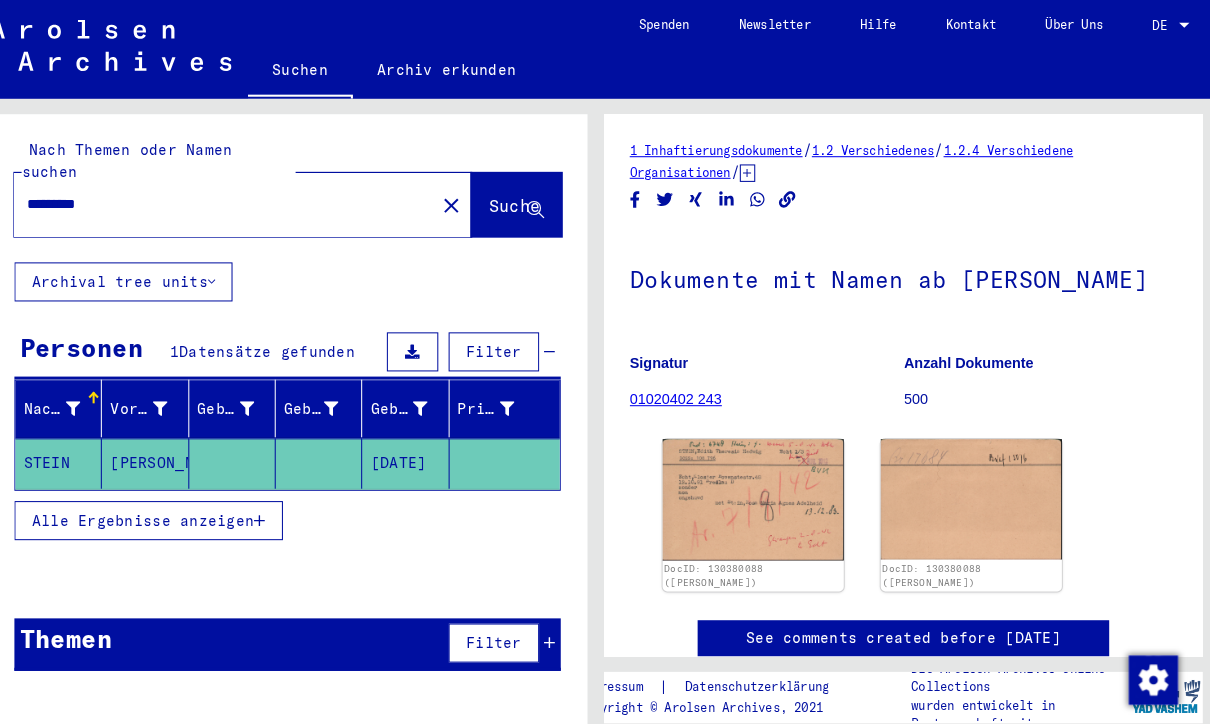 type on "**********" 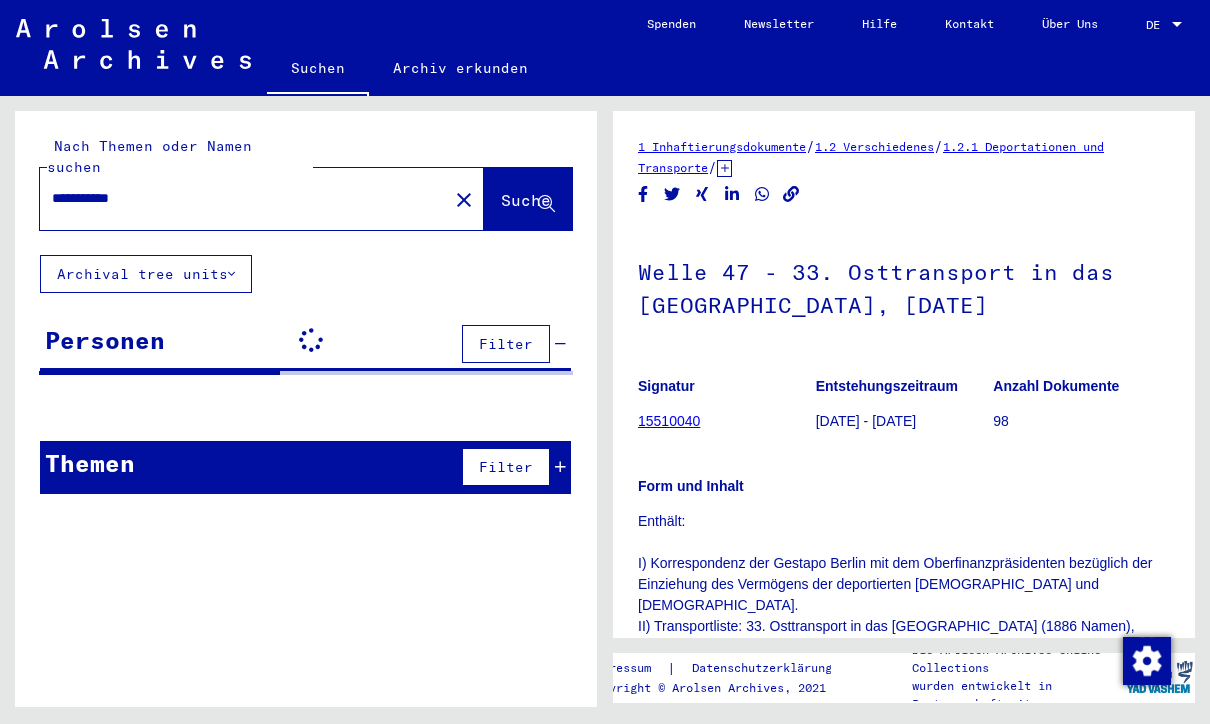 scroll, scrollTop: 0, scrollLeft: 0, axis: both 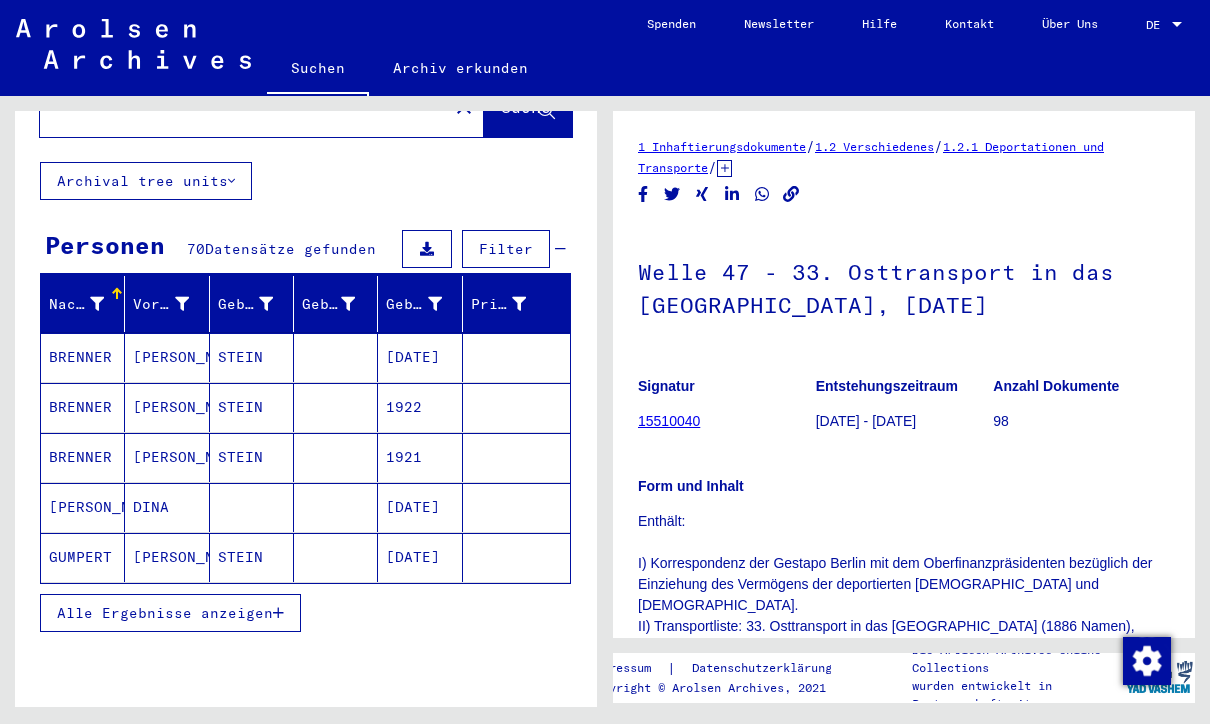 click on "Alle Ergebnisse anzeigen" at bounding box center [165, 613] 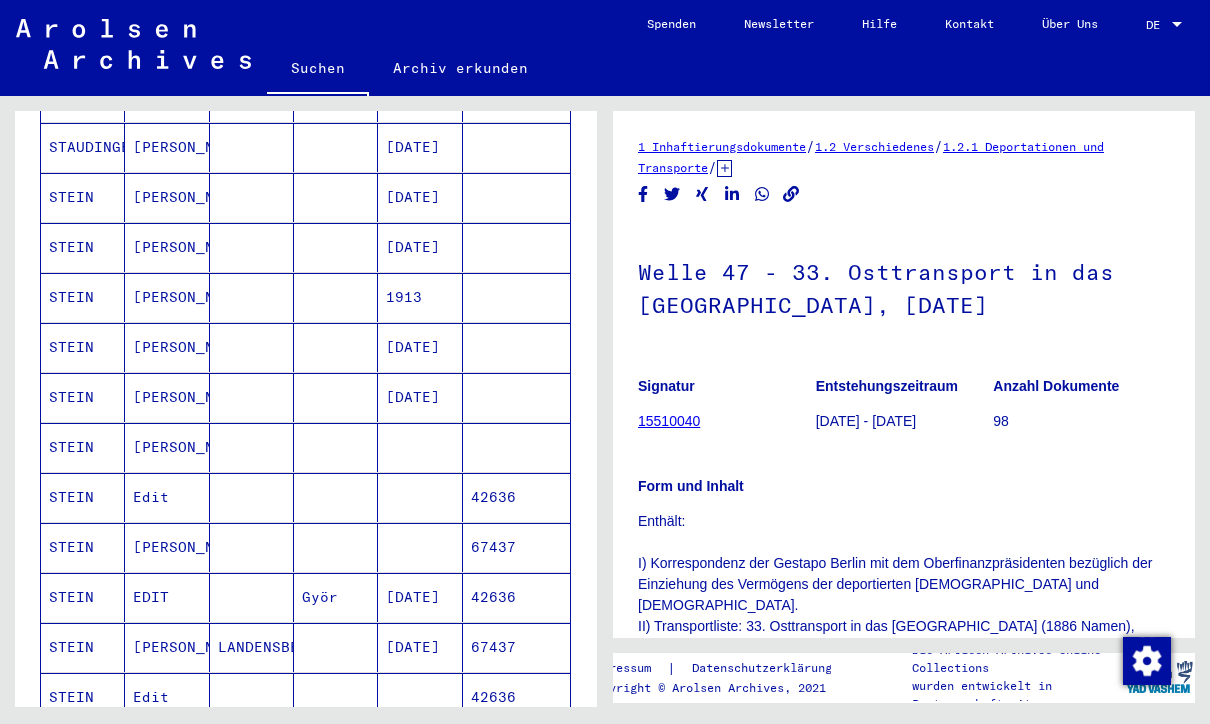scroll, scrollTop: 904, scrollLeft: 0, axis: vertical 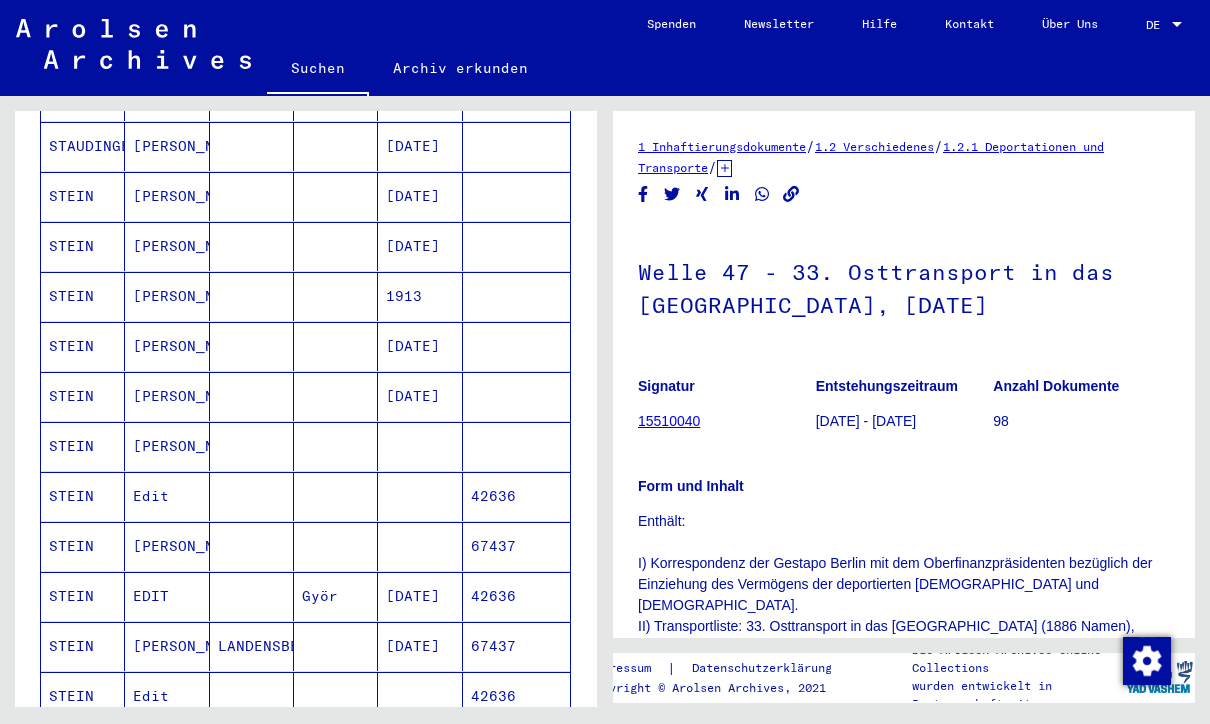 click on "STEIN" at bounding box center (83, 446) 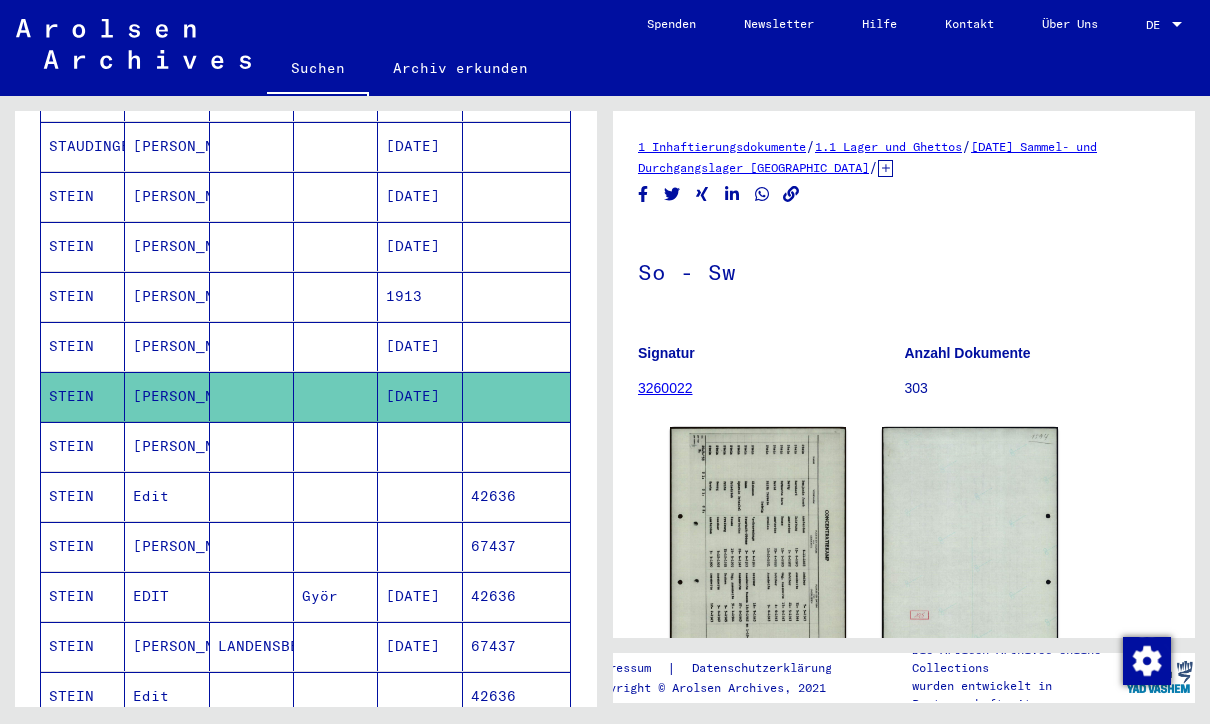 click on "STEIN" 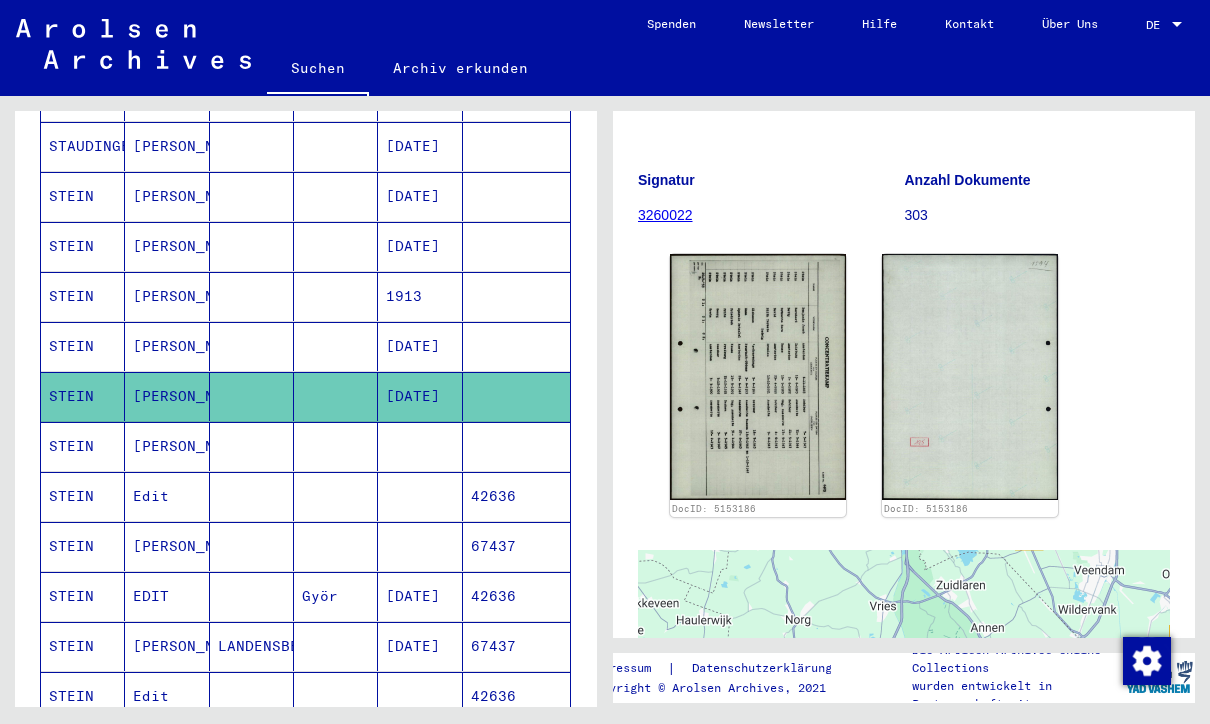scroll, scrollTop: 89, scrollLeft: 0, axis: vertical 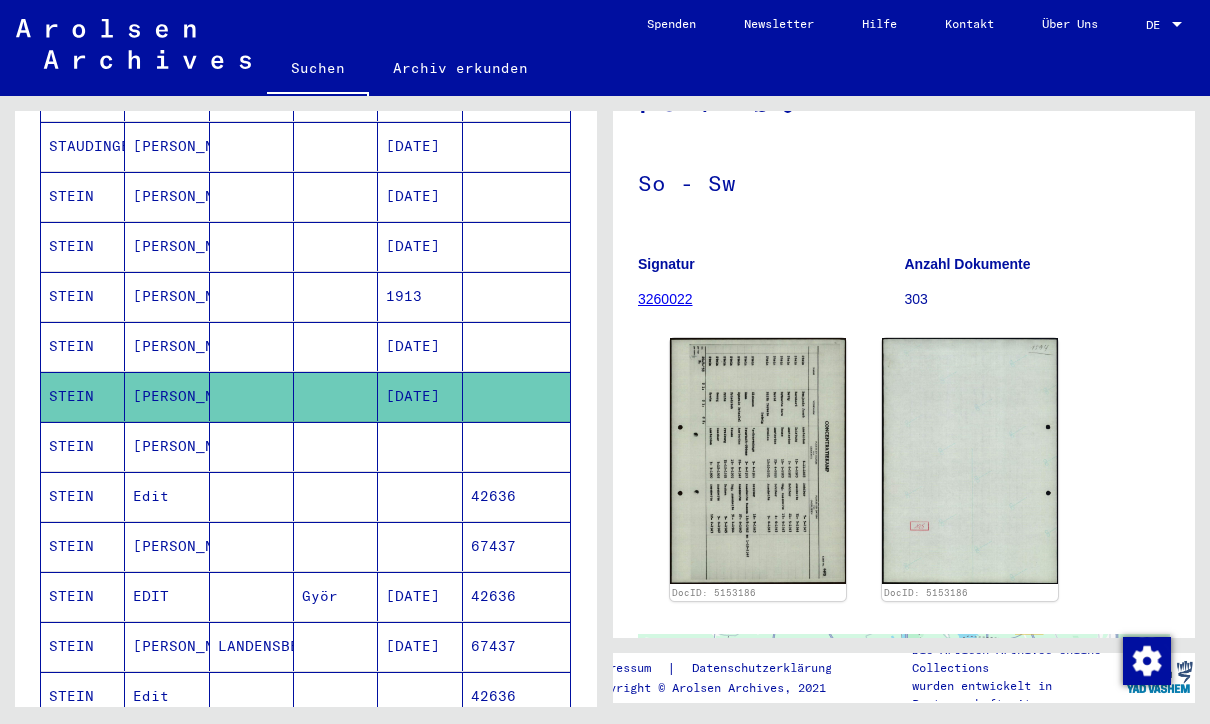 click 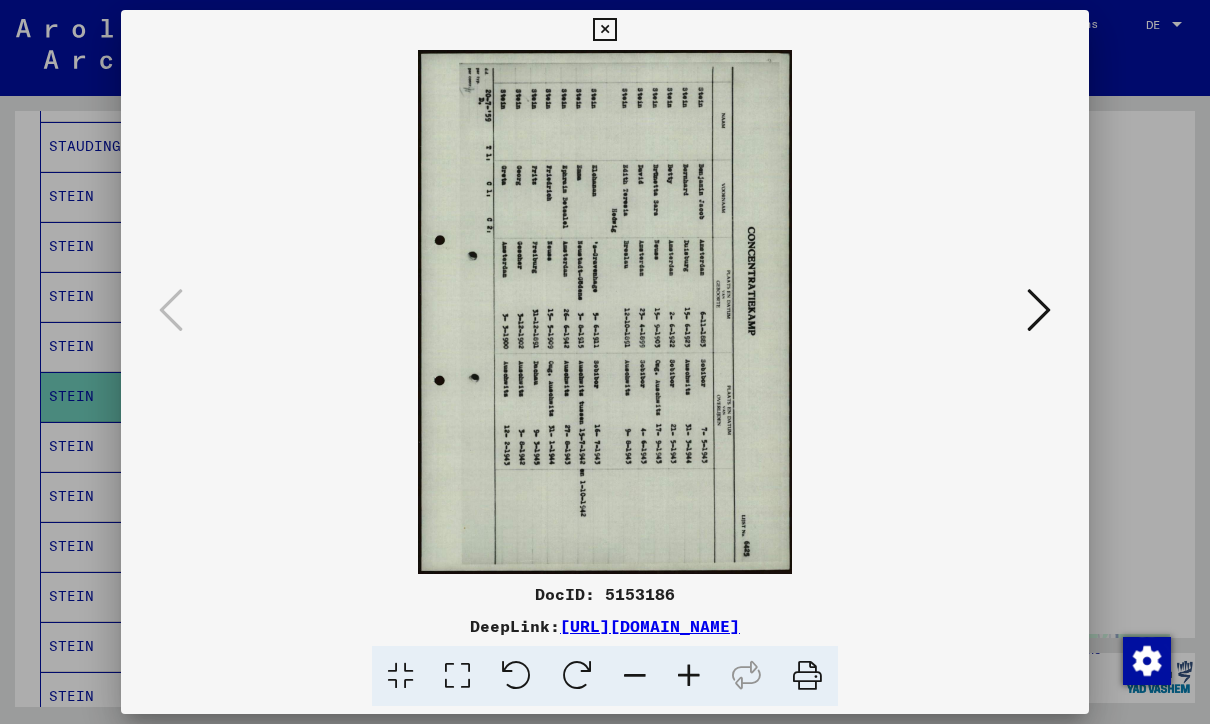 click at bounding box center (577, 676) 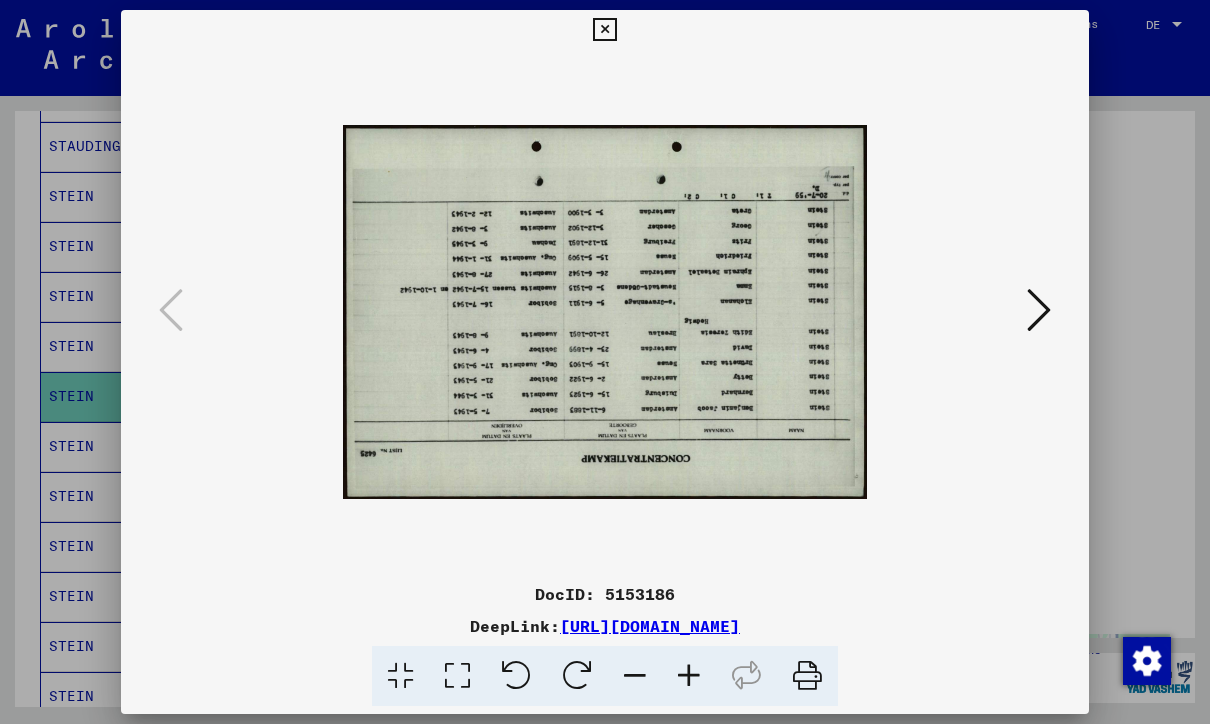 click at bounding box center (577, 676) 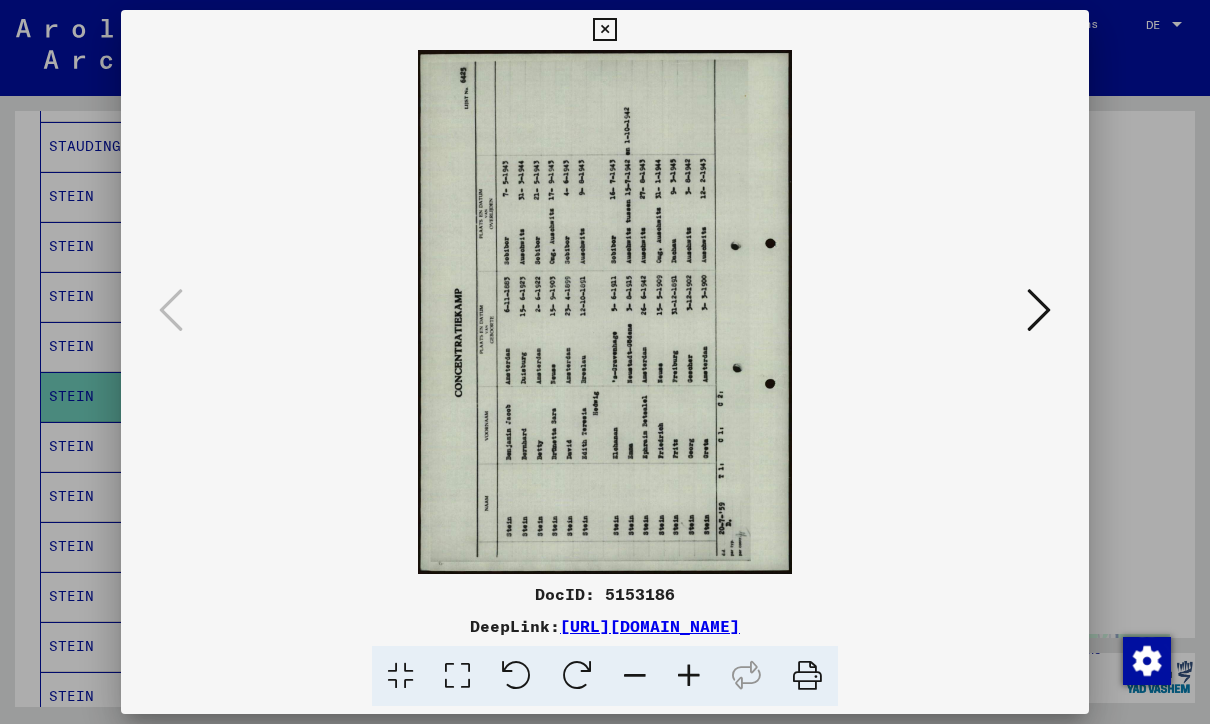 click at bounding box center [577, 676] 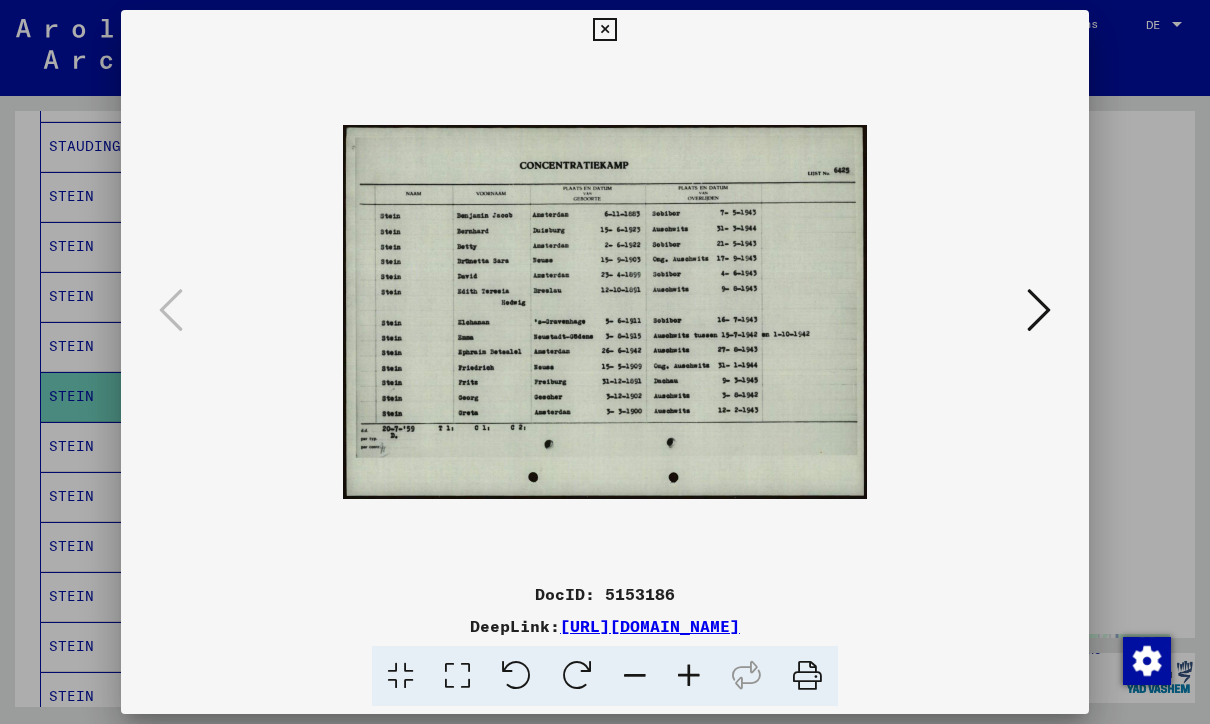 click at bounding box center (604, 30) 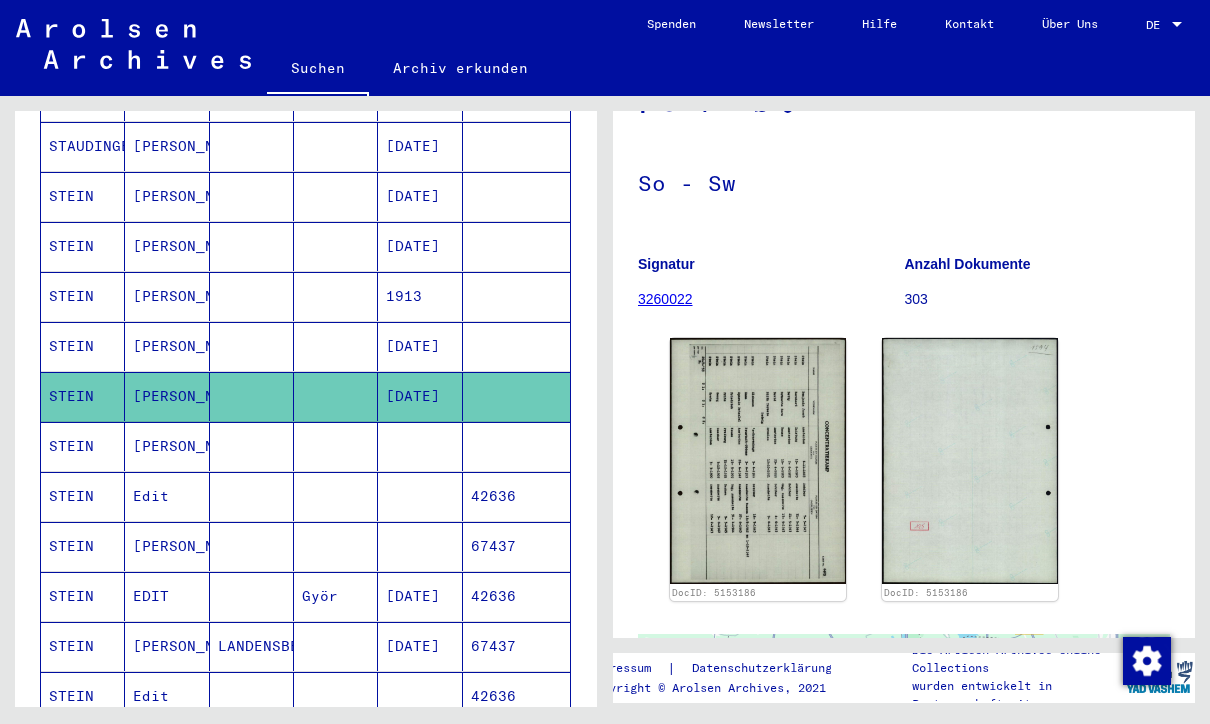 click on "STEIN" at bounding box center (83, 496) 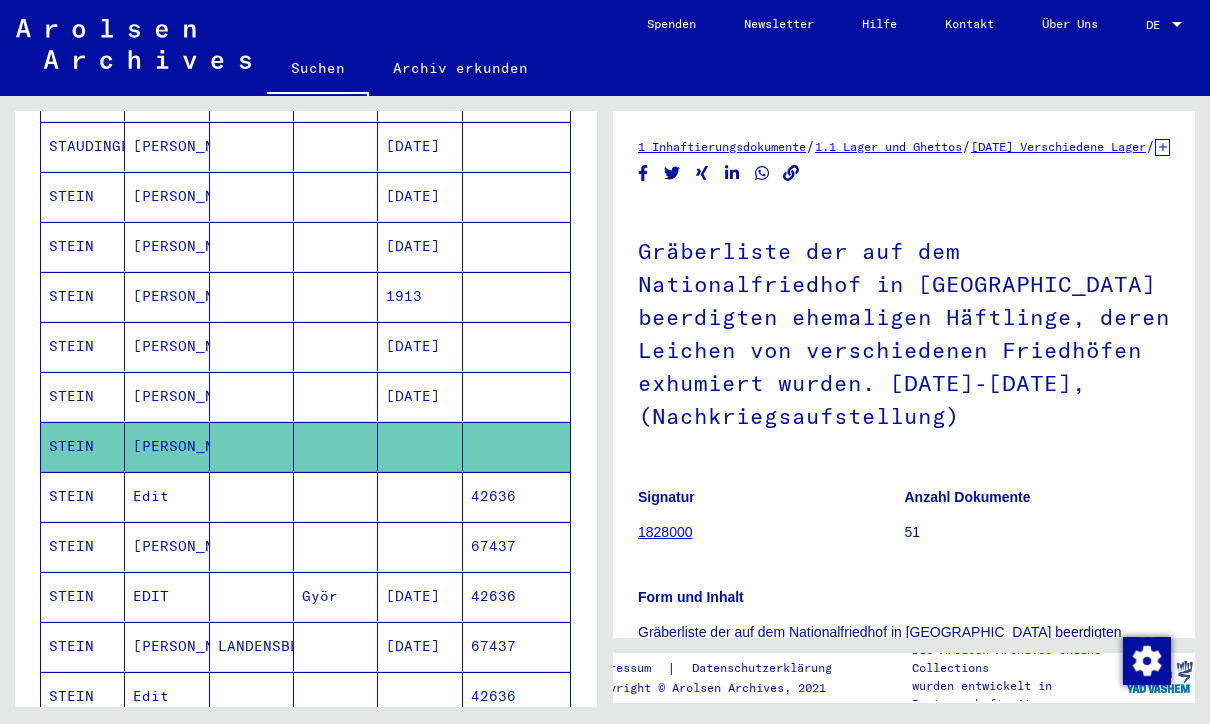 scroll, scrollTop: 0, scrollLeft: 0, axis: both 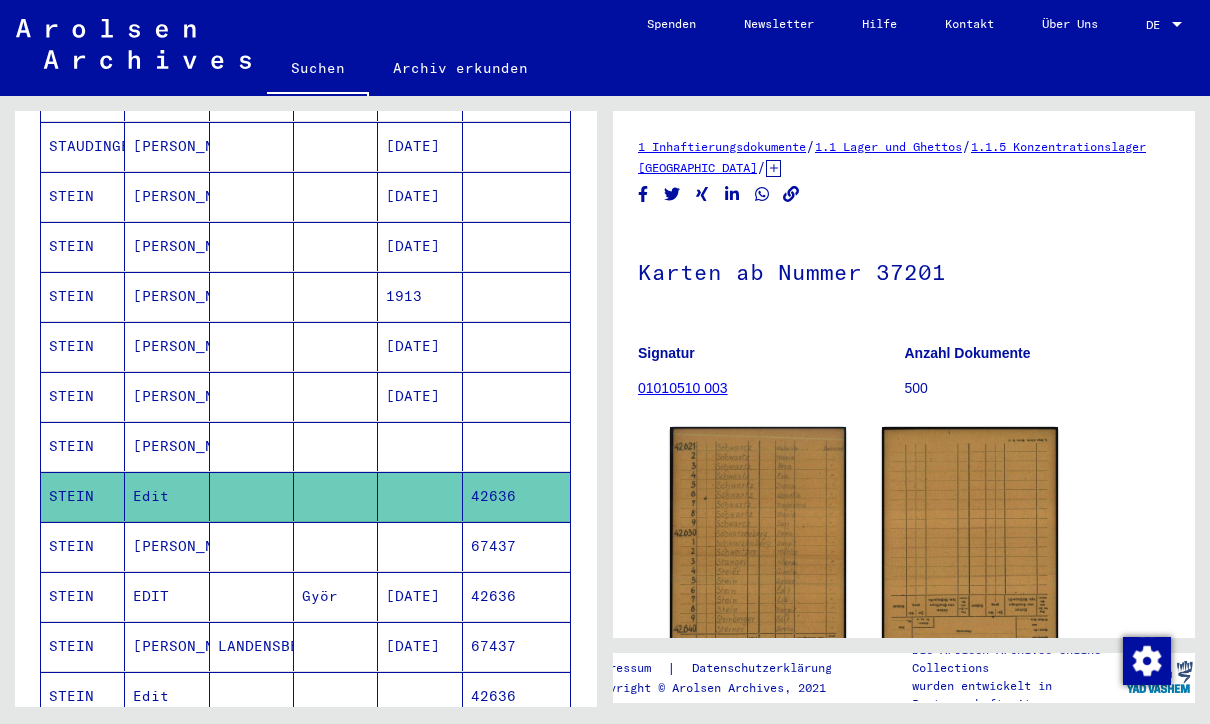 click on "STEIN" at bounding box center (83, 596) 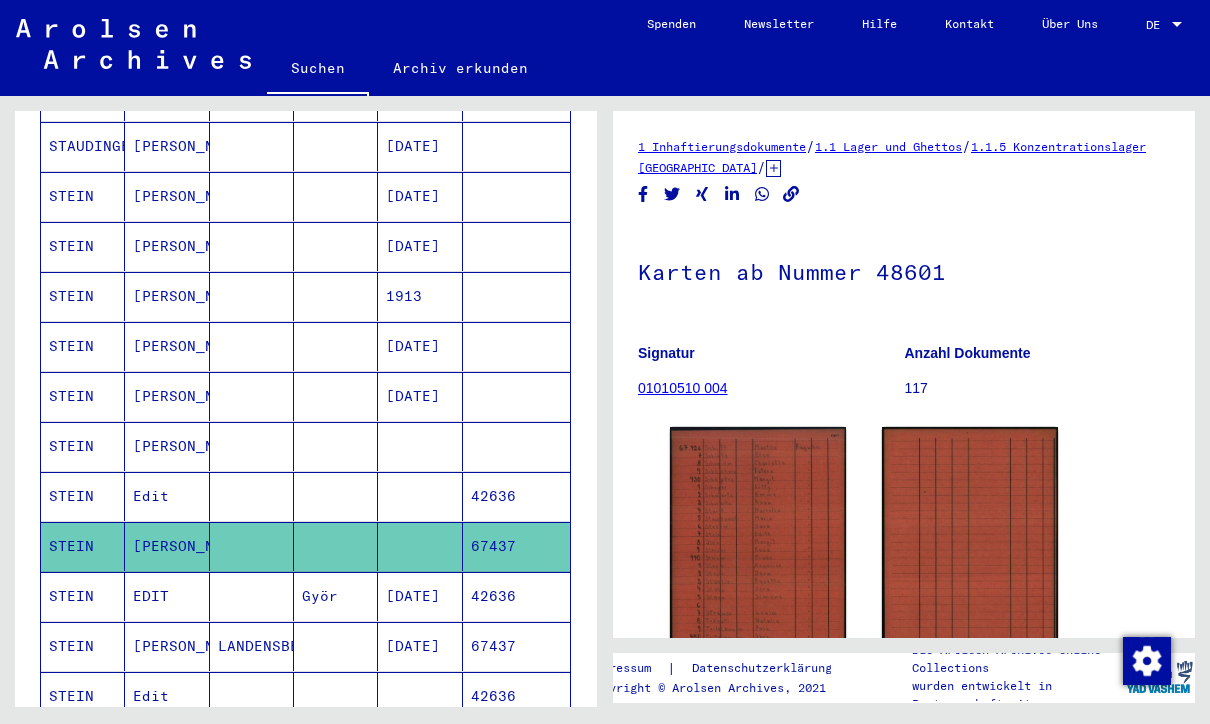 scroll, scrollTop: 0, scrollLeft: 0, axis: both 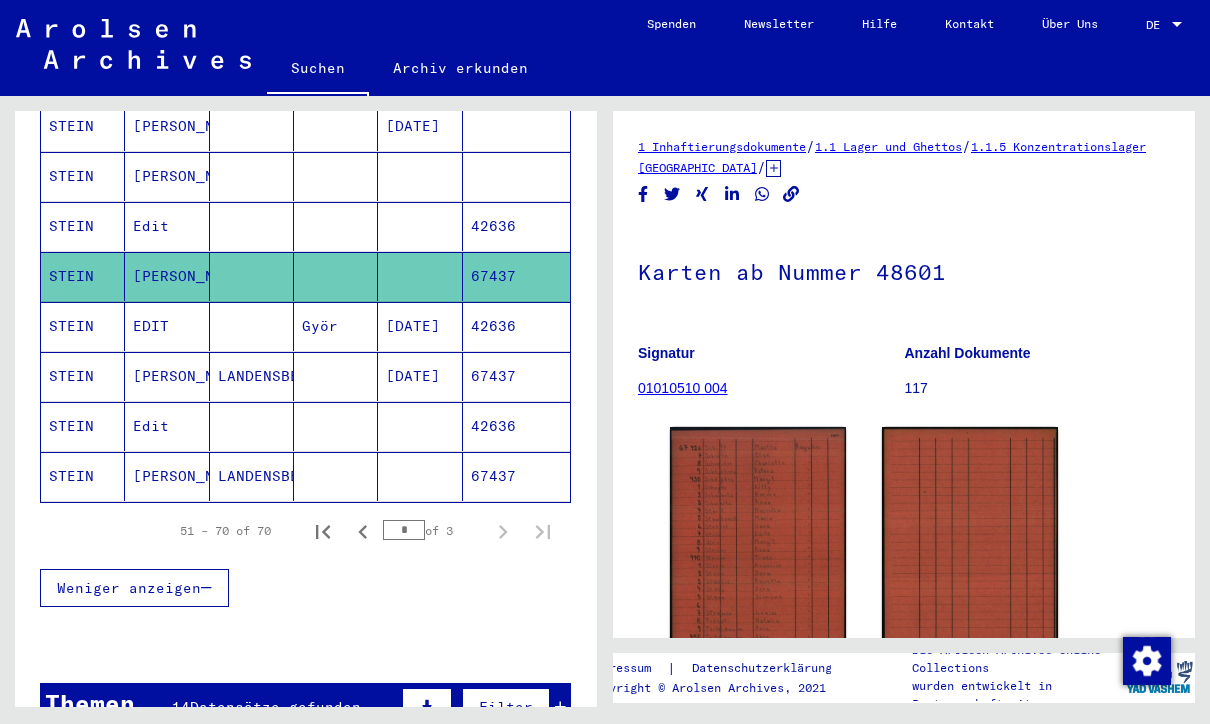 click 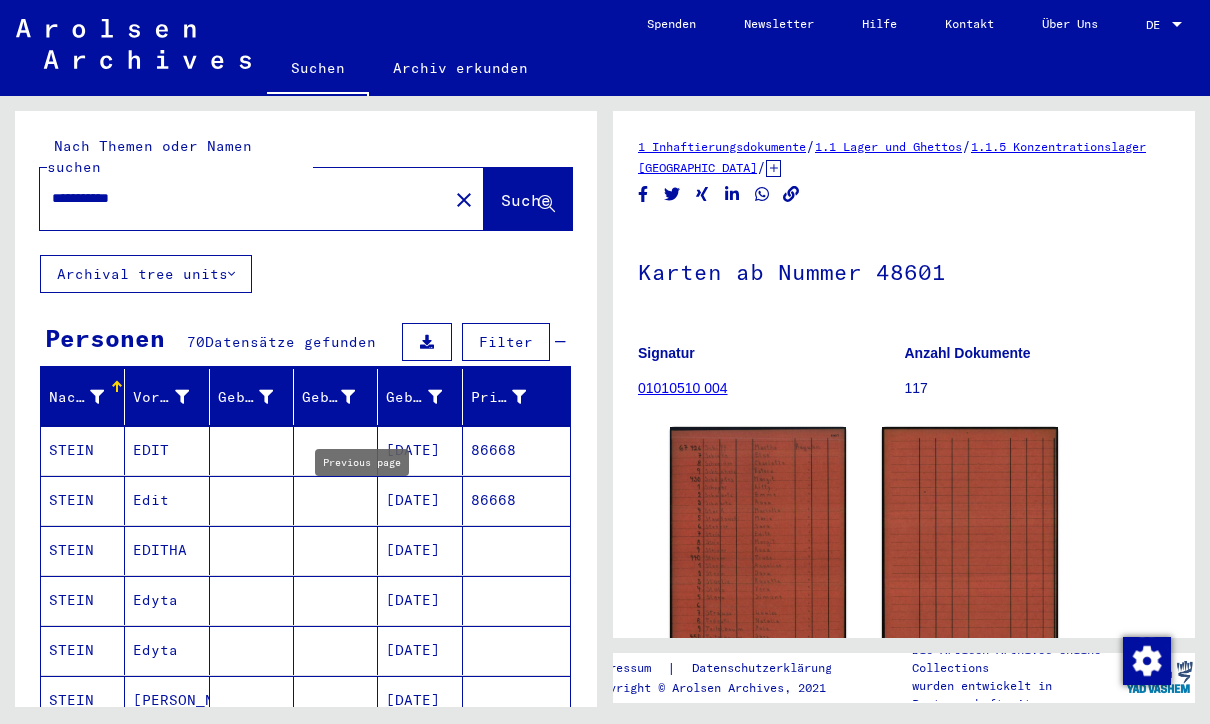 scroll, scrollTop: 0, scrollLeft: 0, axis: both 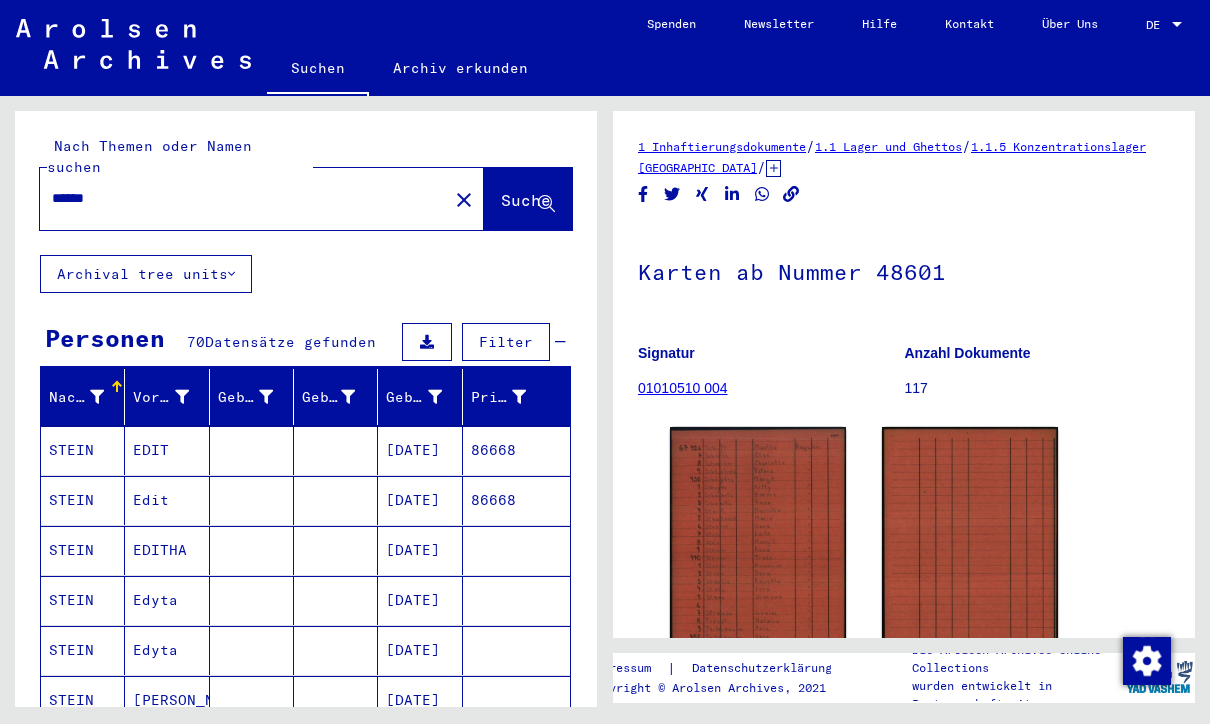 click on "*****" at bounding box center (244, 198) 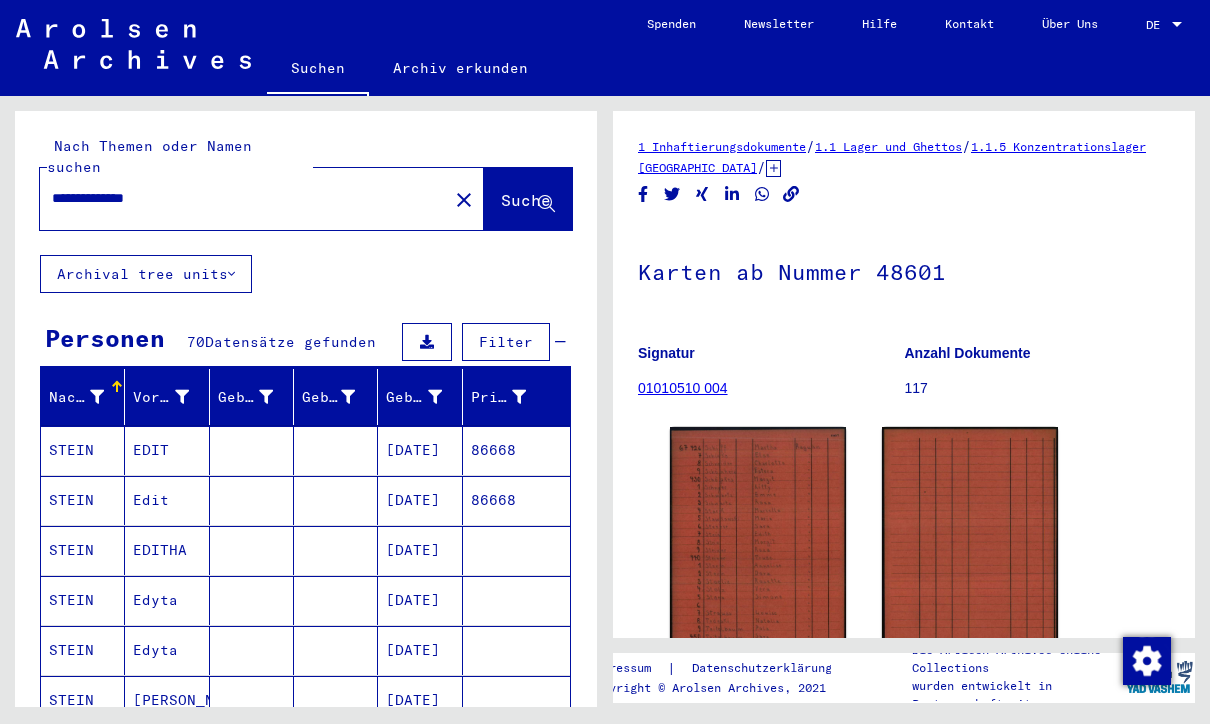 type on "**********" 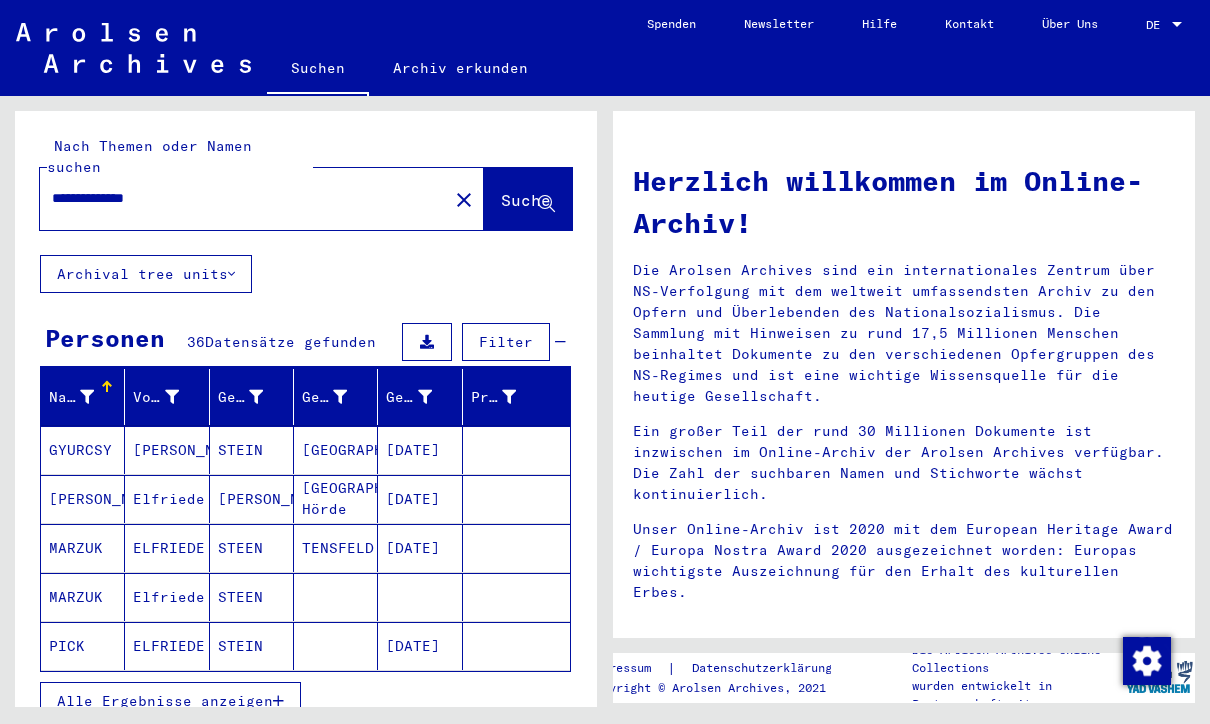 click on "MARZUK" at bounding box center (83, 646) 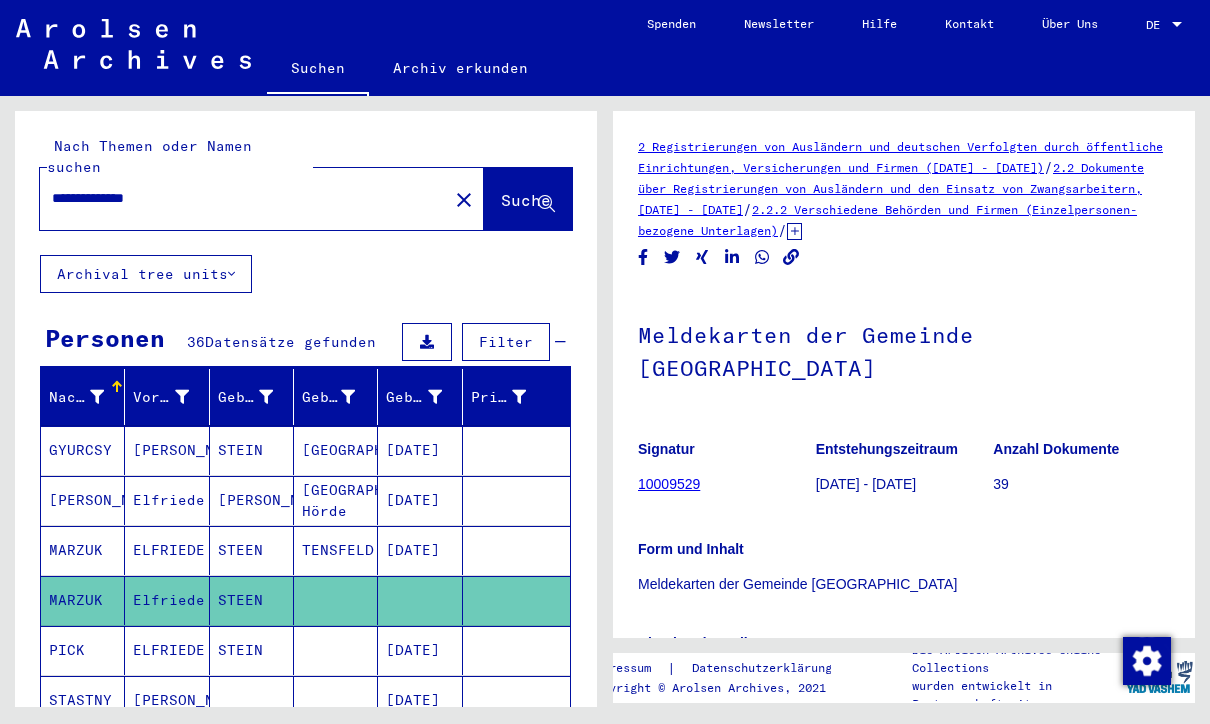 scroll, scrollTop: 0, scrollLeft: 0, axis: both 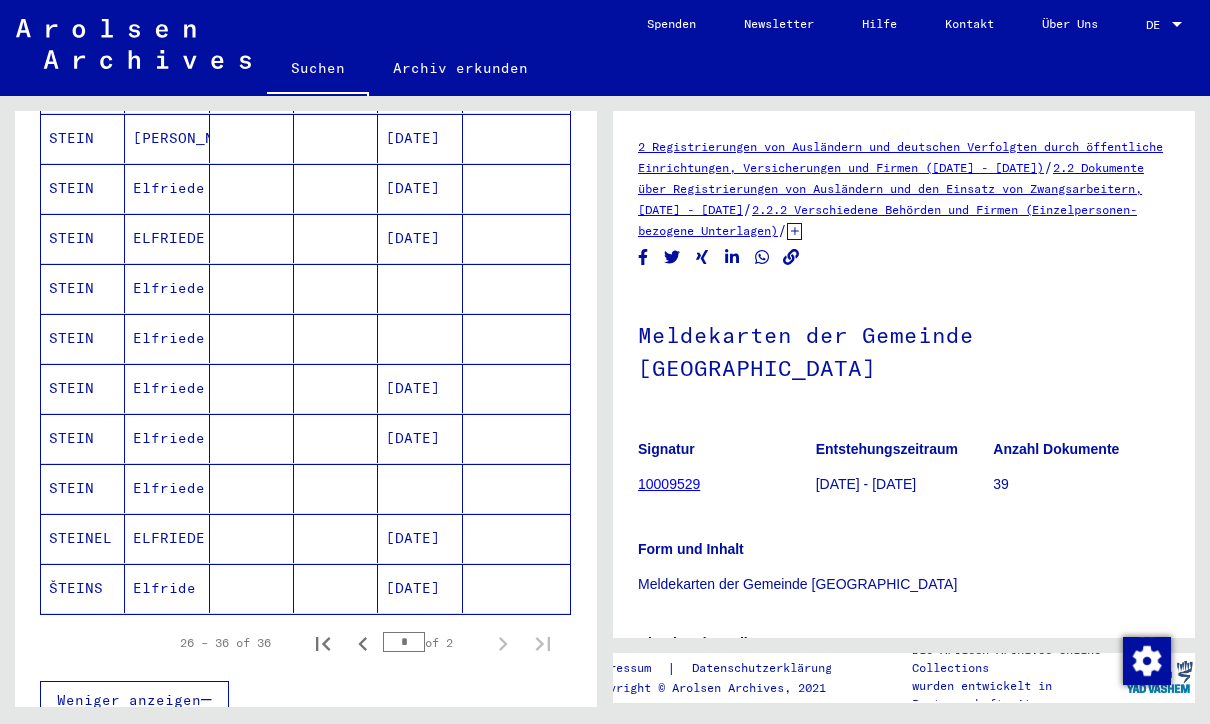click 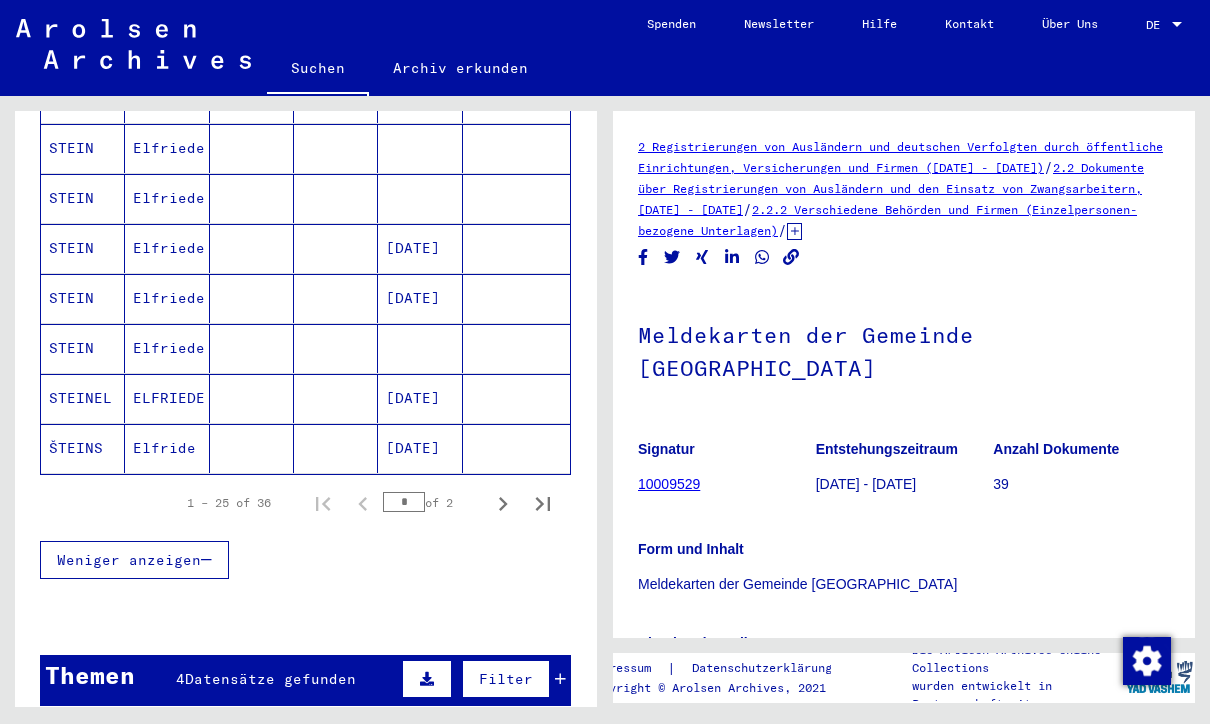scroll, scrollTop: 1205, scrollLeft: 0, axis: vertical 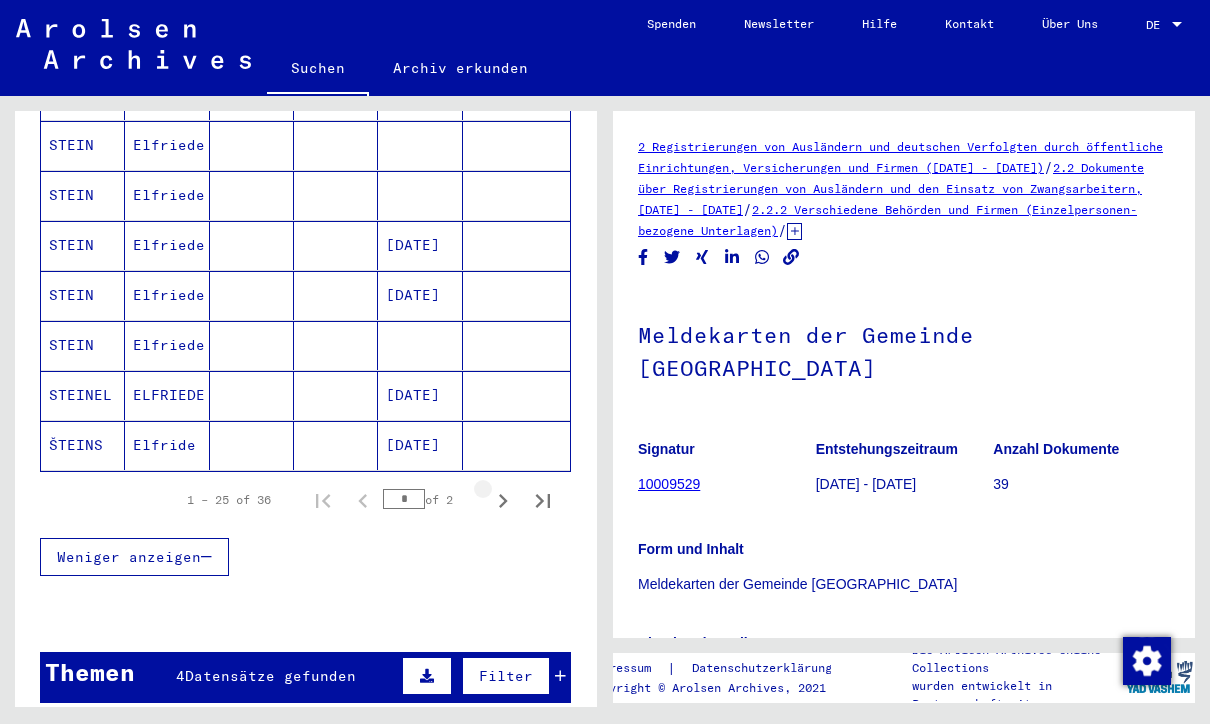 click 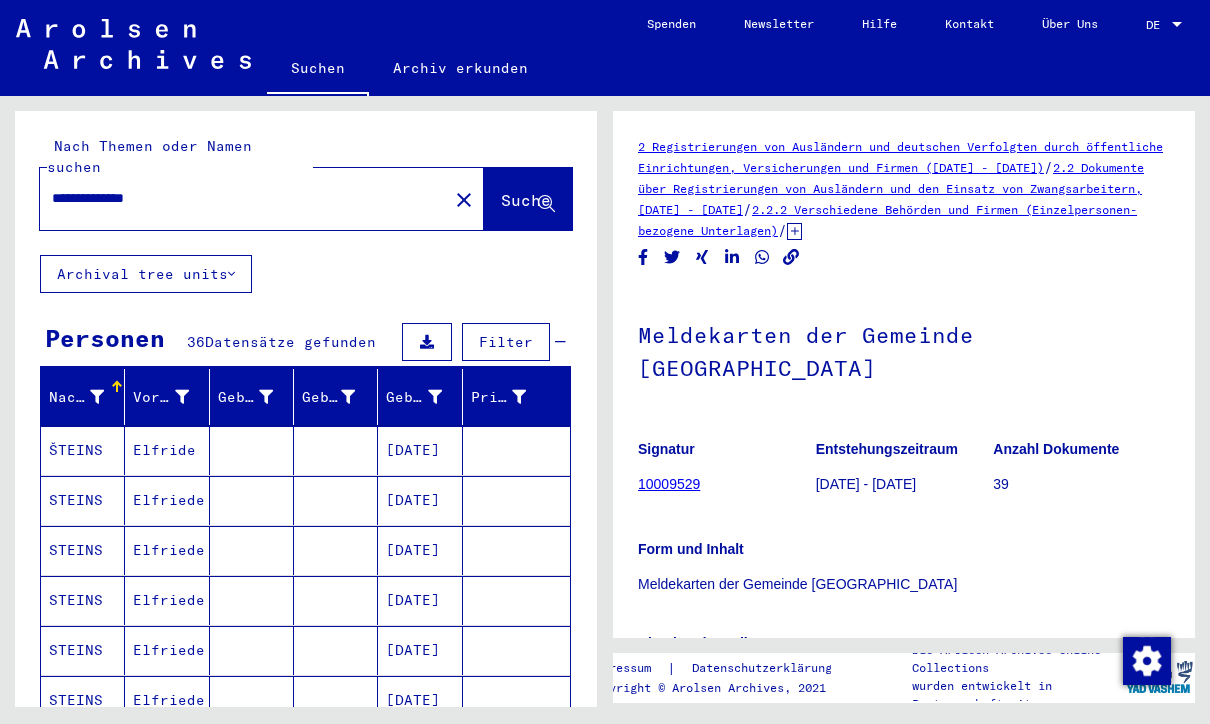 scroll, scrollTop: 0, scrollLeft: 0, axis: both 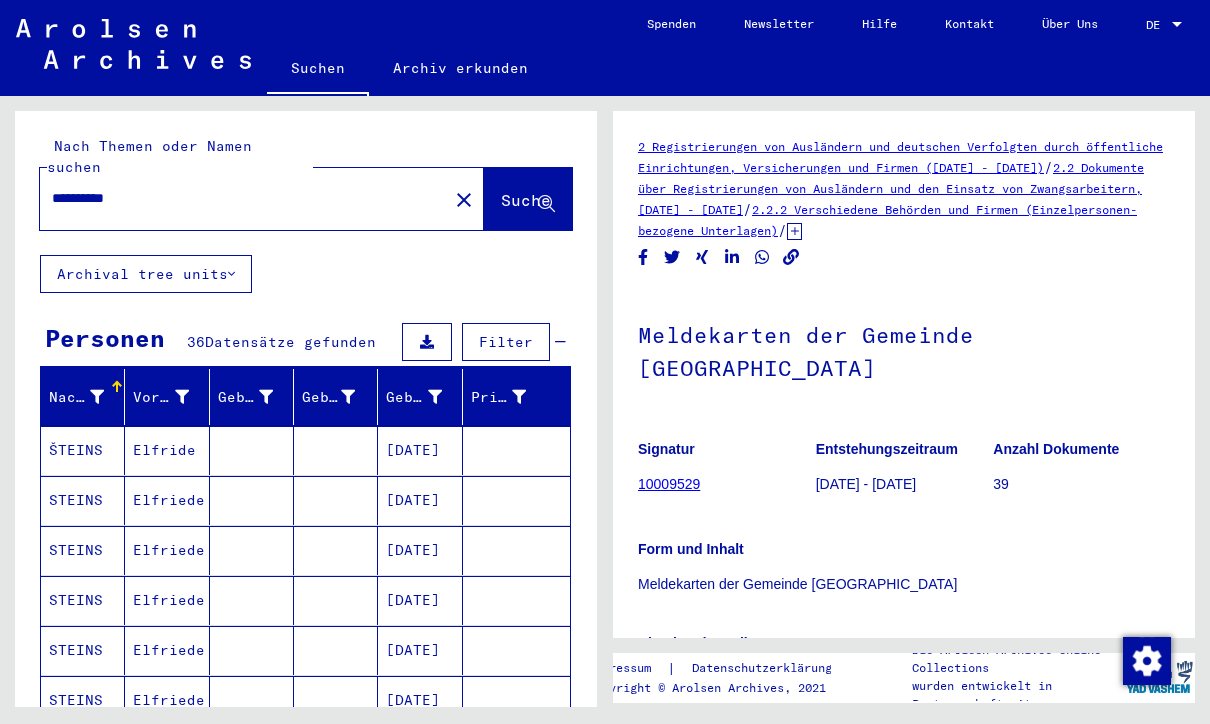 type on "**********" 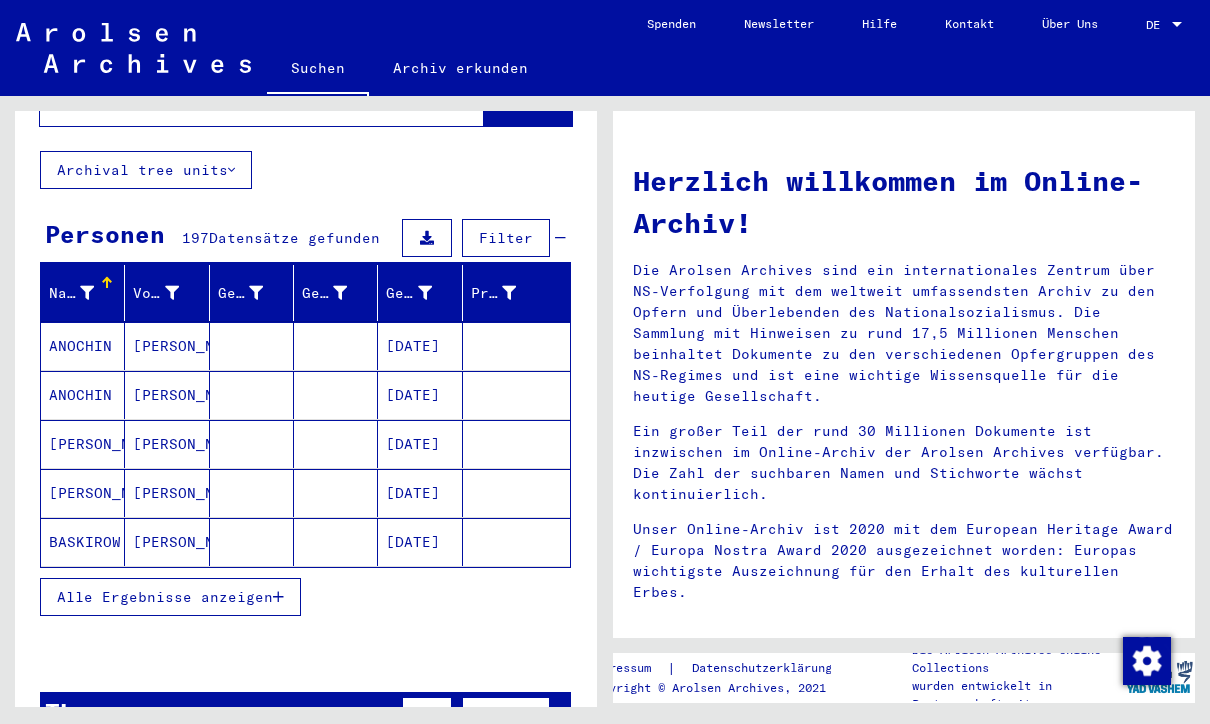 scroll, scrollTop: 108, scrollLeft: 0, axis: vertical 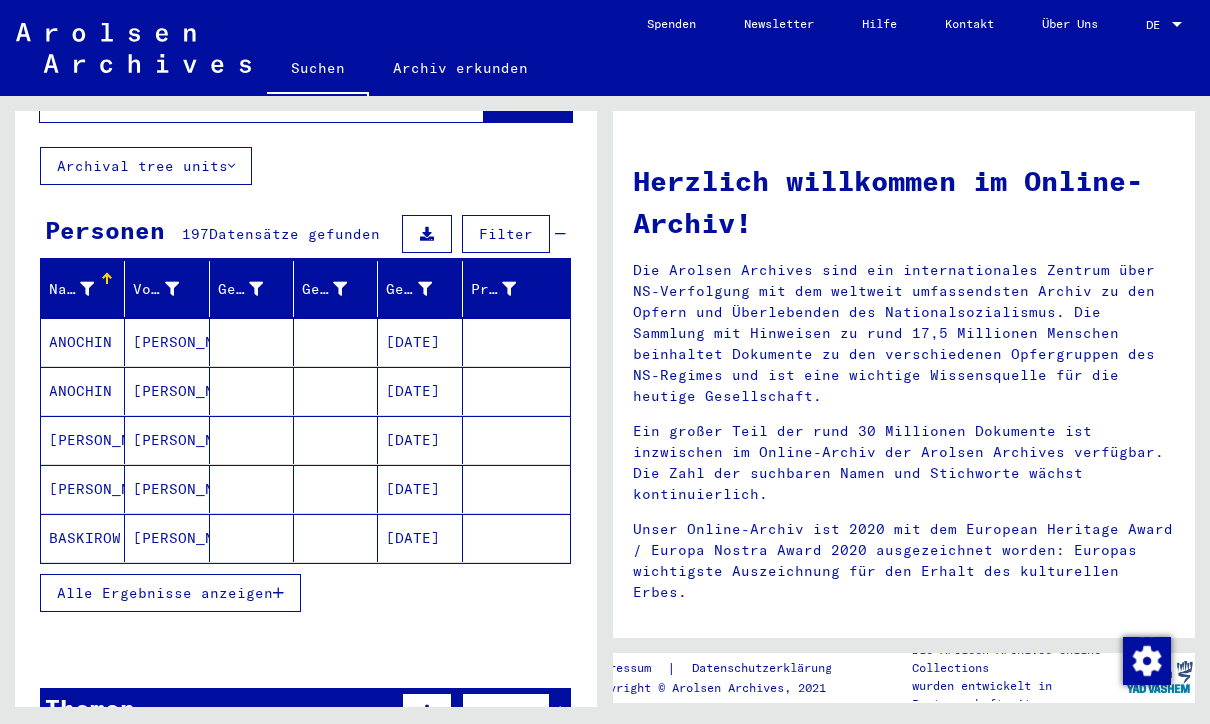 click on "Alle Ergebnisse anzeigen" at bounding box center [170, 593] 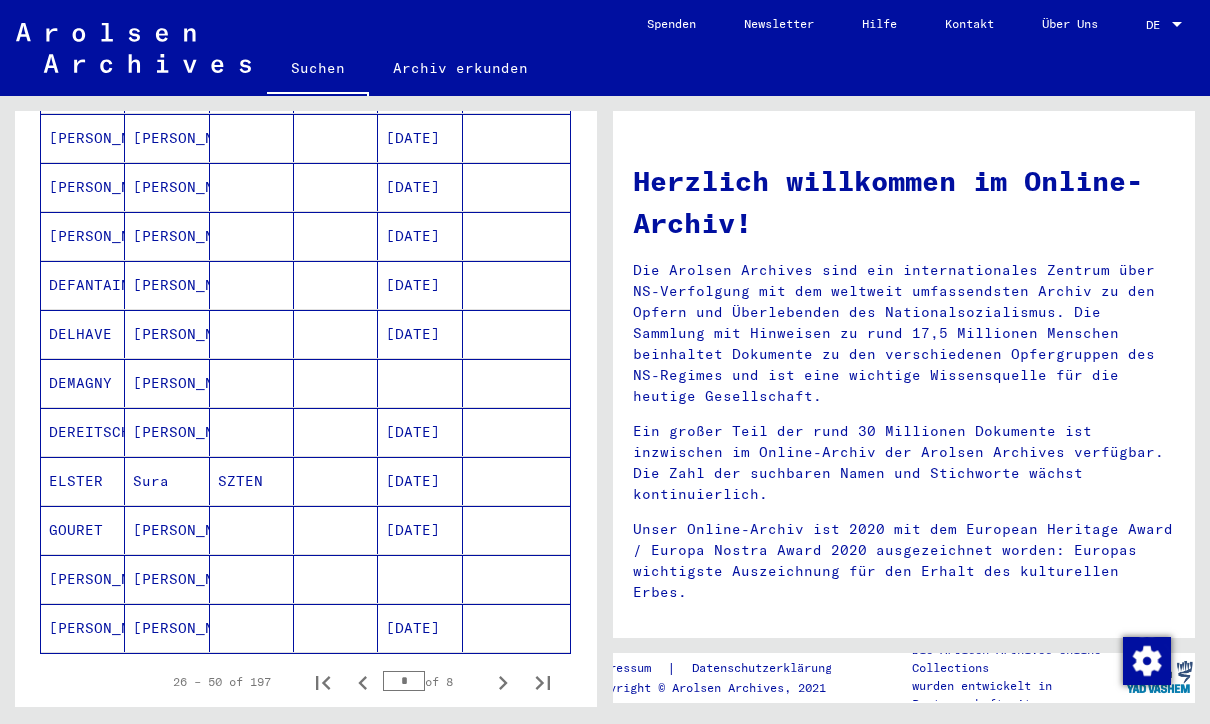 scroll, scrollTop: 1000, scrollLeft: 0, axis: vertical 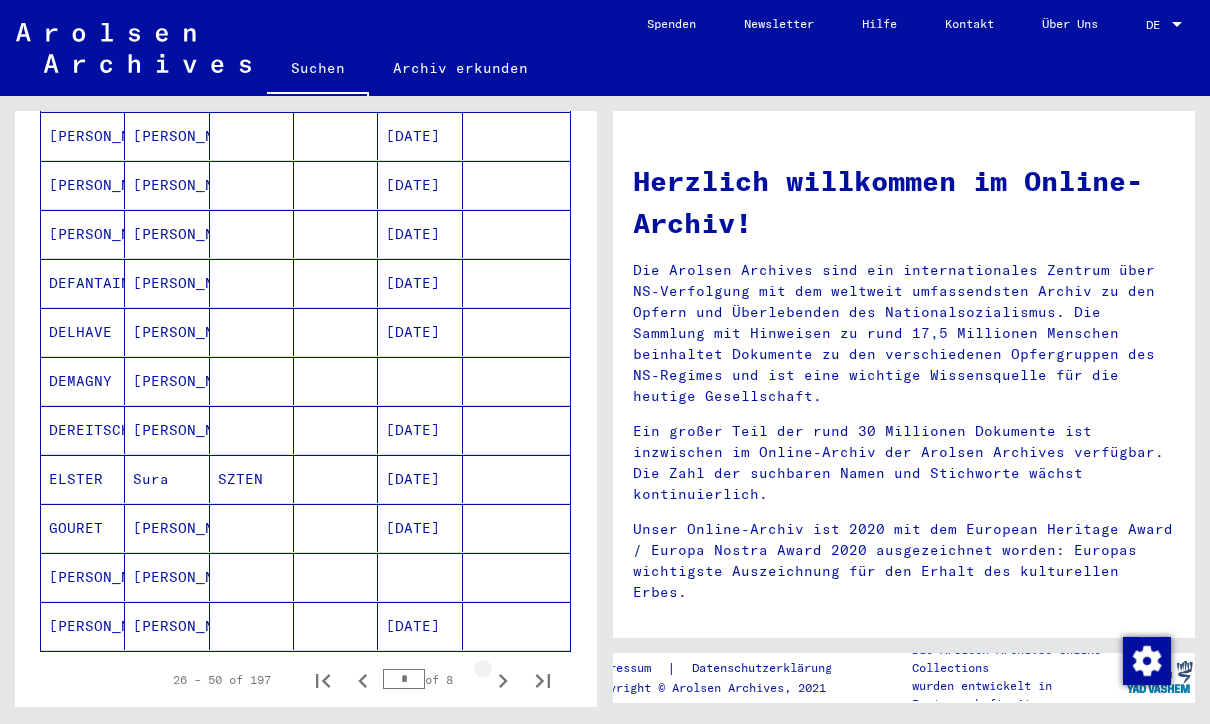 click 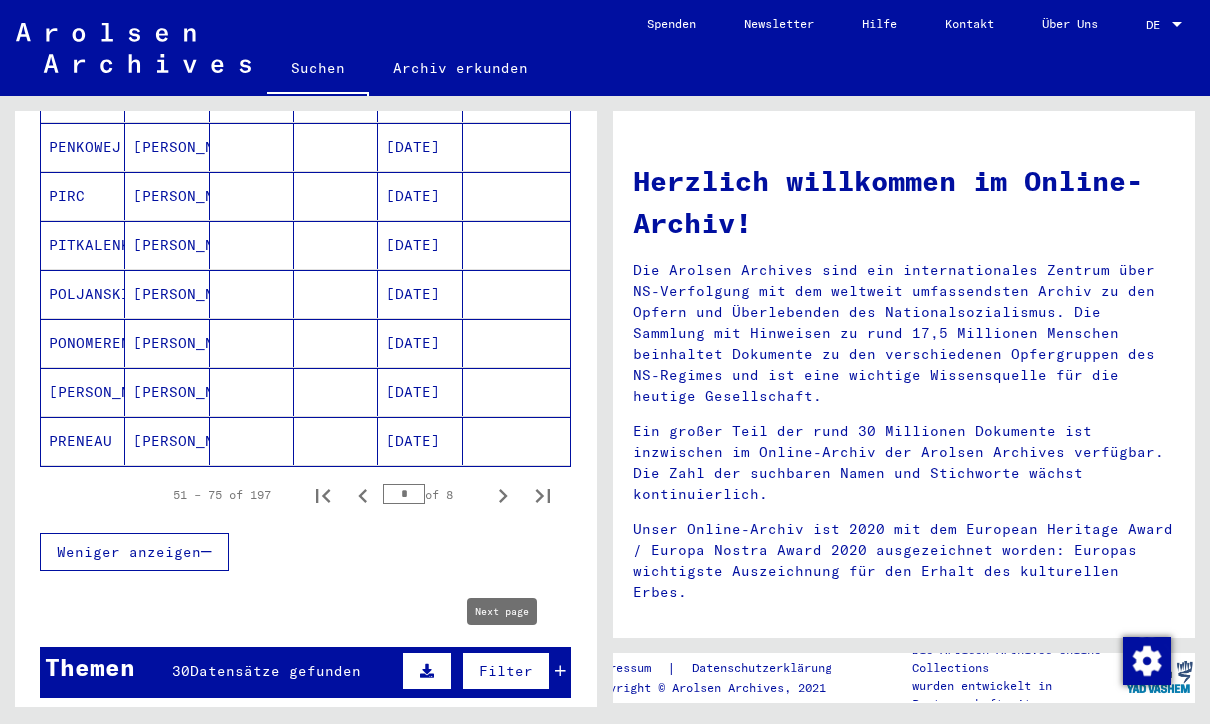 scroll, scrollTop: 1193, scrollLeft: 0, axis: vertical 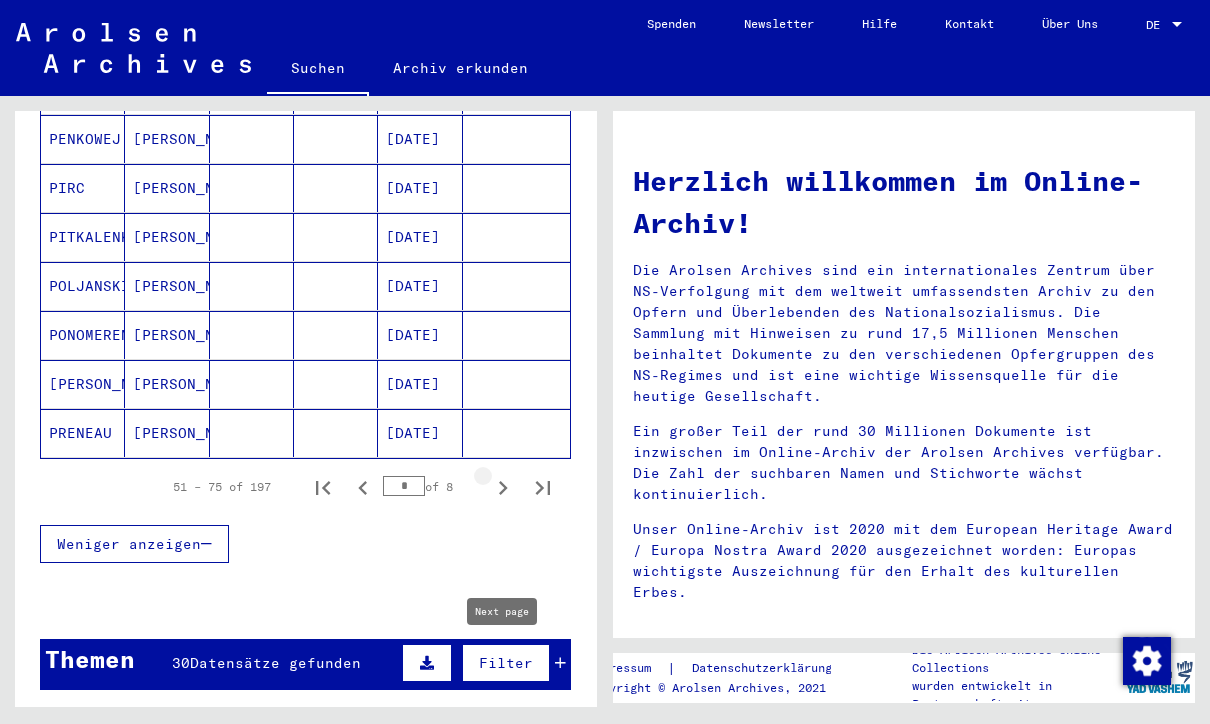 click 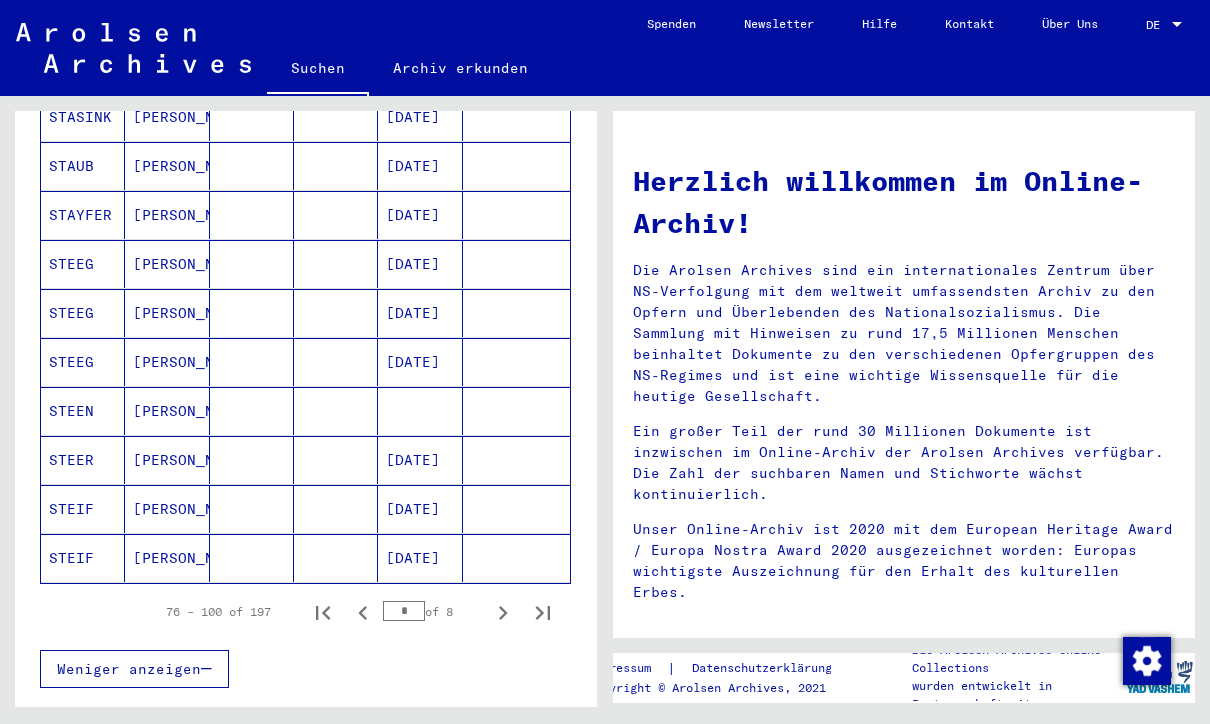scroll, scrollTop: 1069, scrollLeft: 0, axis: vertical 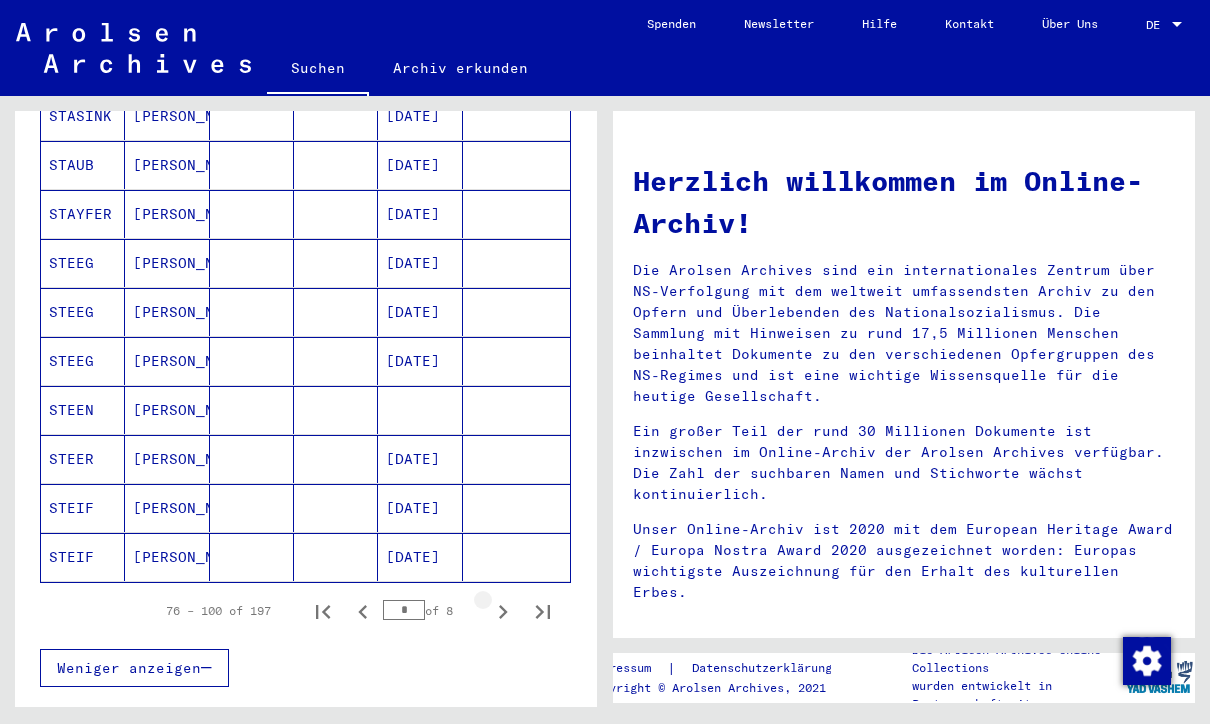 click 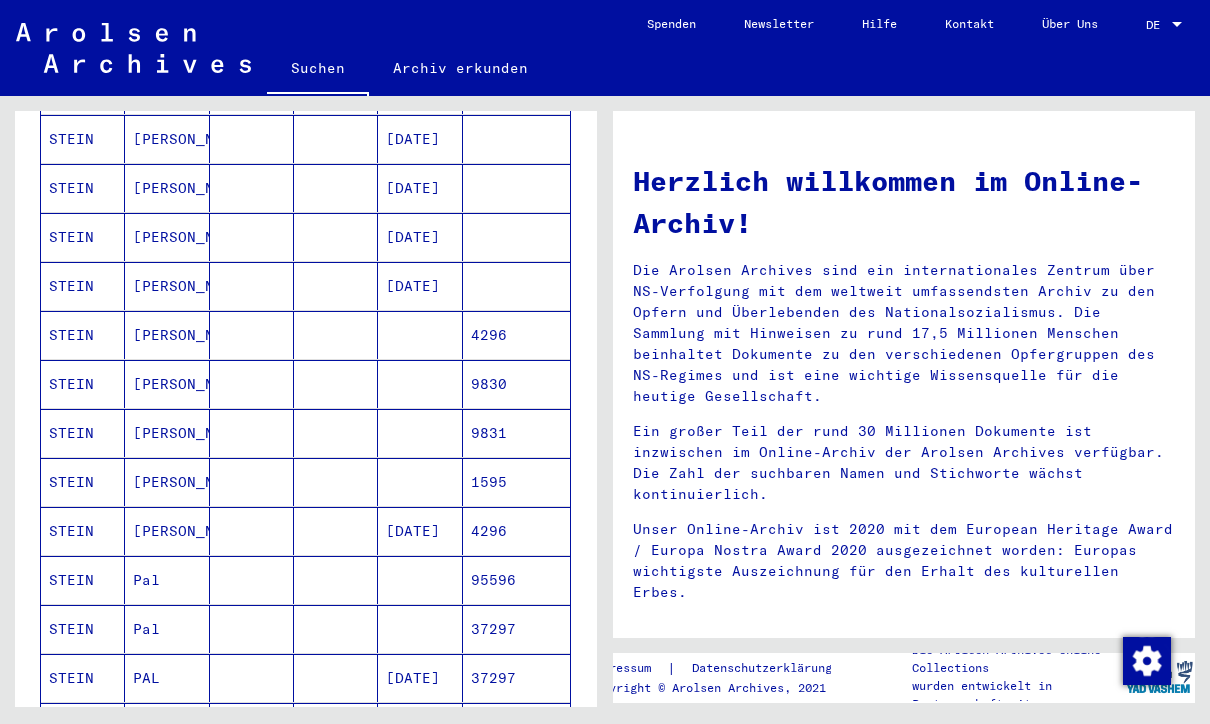 scroll, scrollTop: 495, scrollLeft: 0, axis: vertical 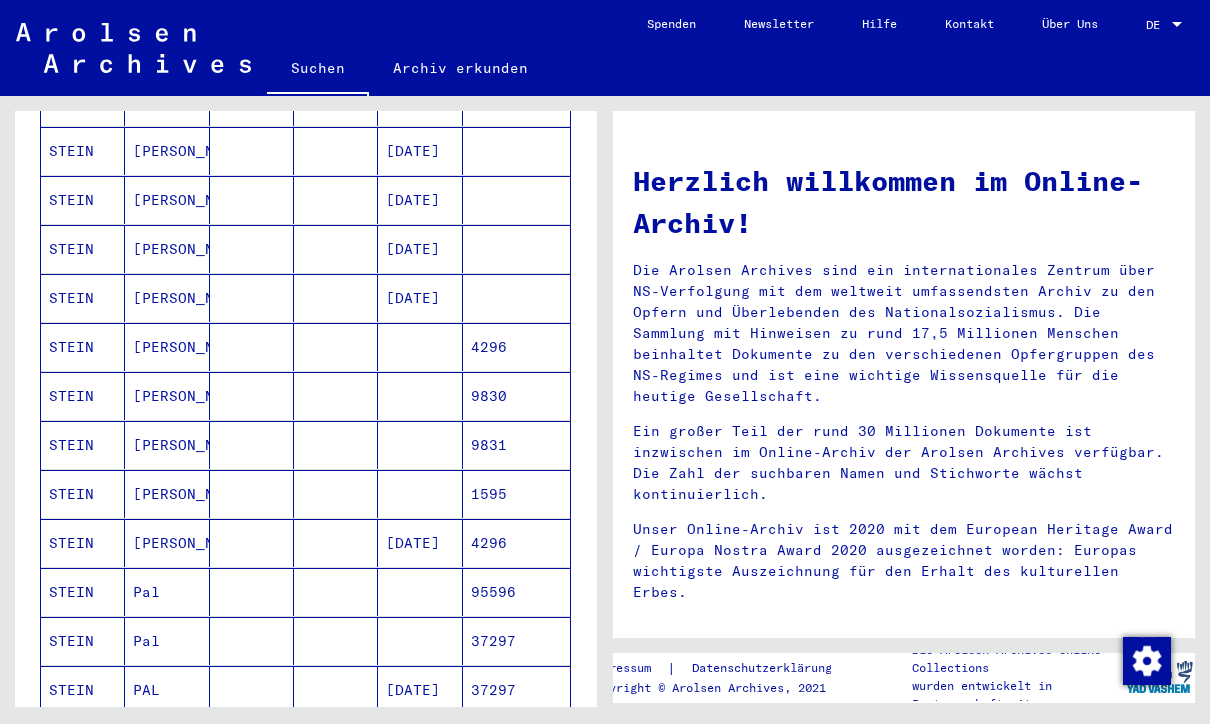click on "[PERSON_NAME]" at bounding box center [167, 347] 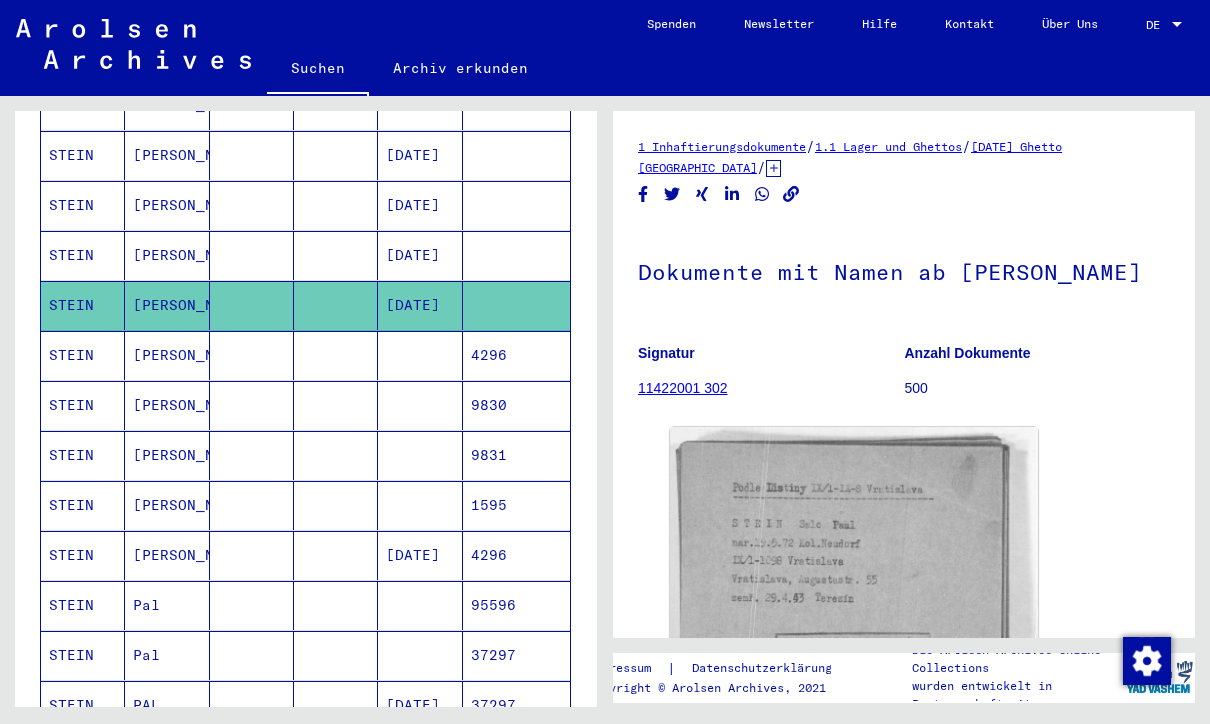 scroll, scrollTop: 0, scrollLeft: 0, axis: both 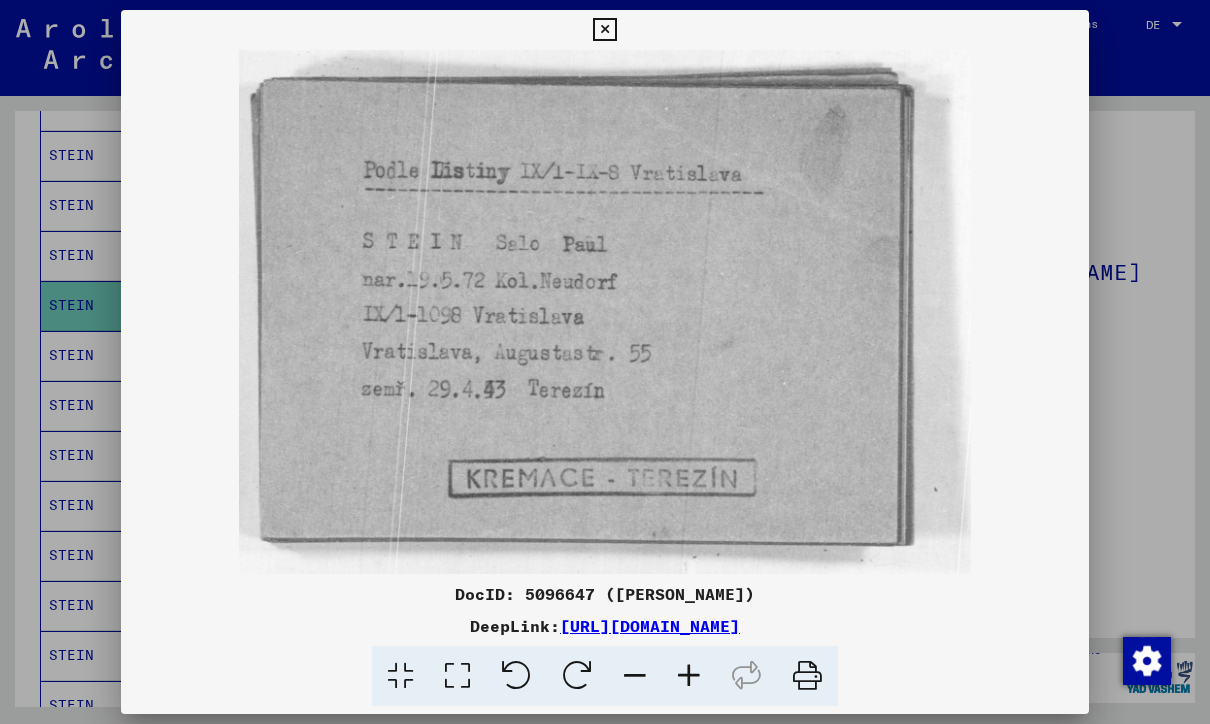 click at bounding box center (604, 30) 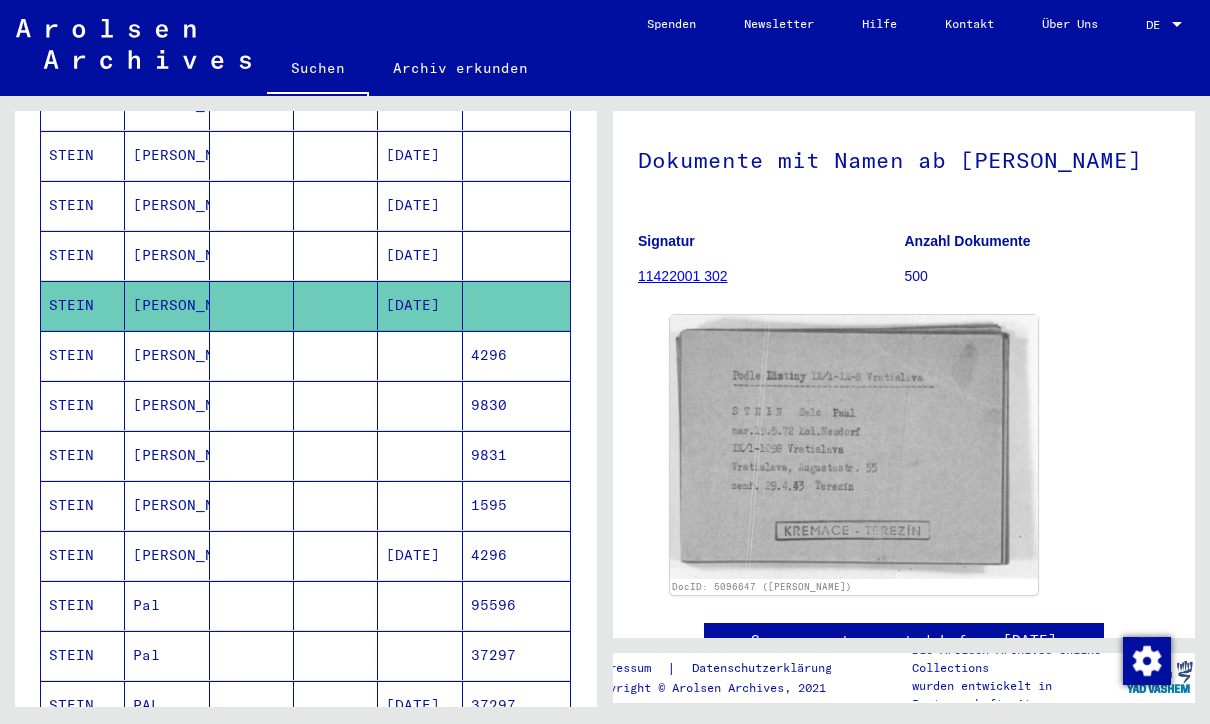 scroll, scrollTop: 110, scrollLeft: 0, axis: vertical 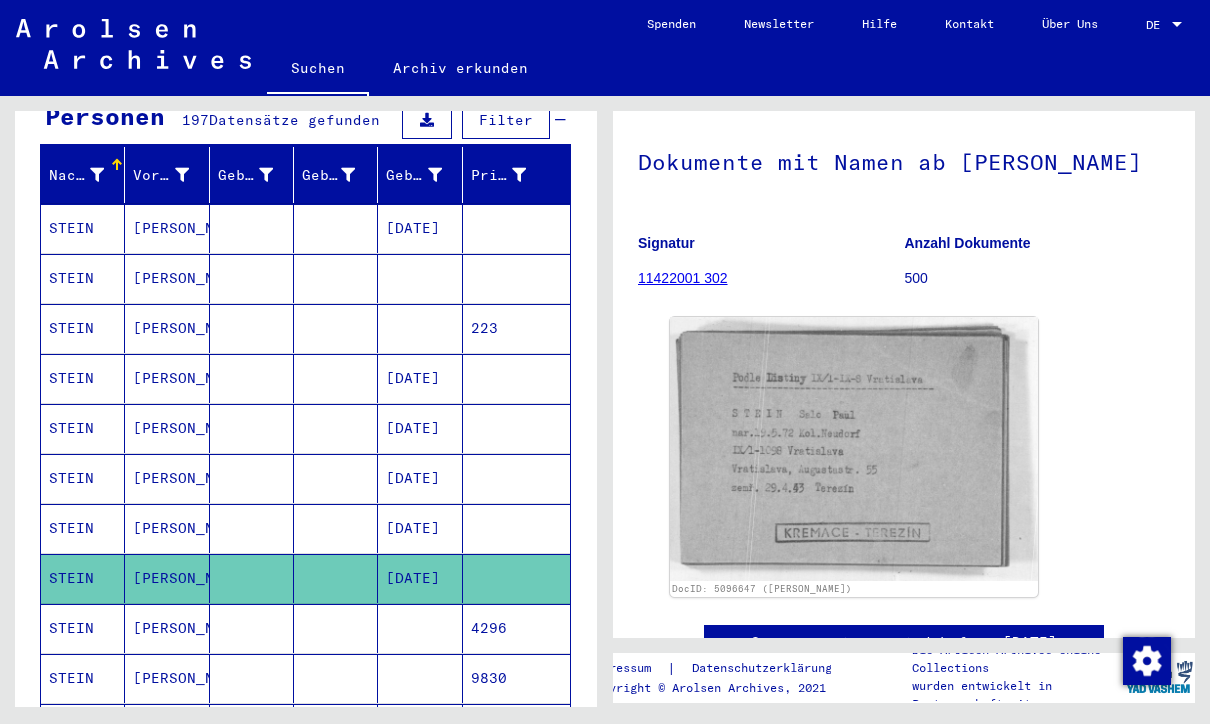 click on "STEIN" at bounding box center [83, 378] 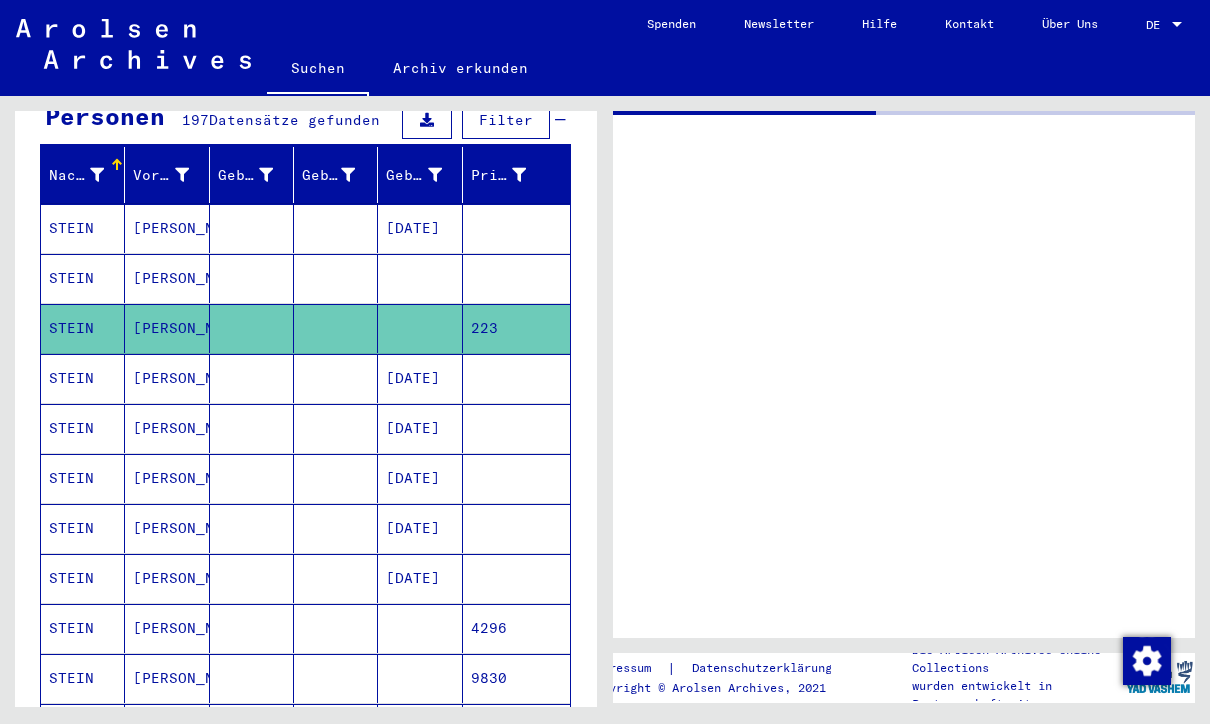 scroll, scrollTop: 0, scrollLeft: 0, axis: both 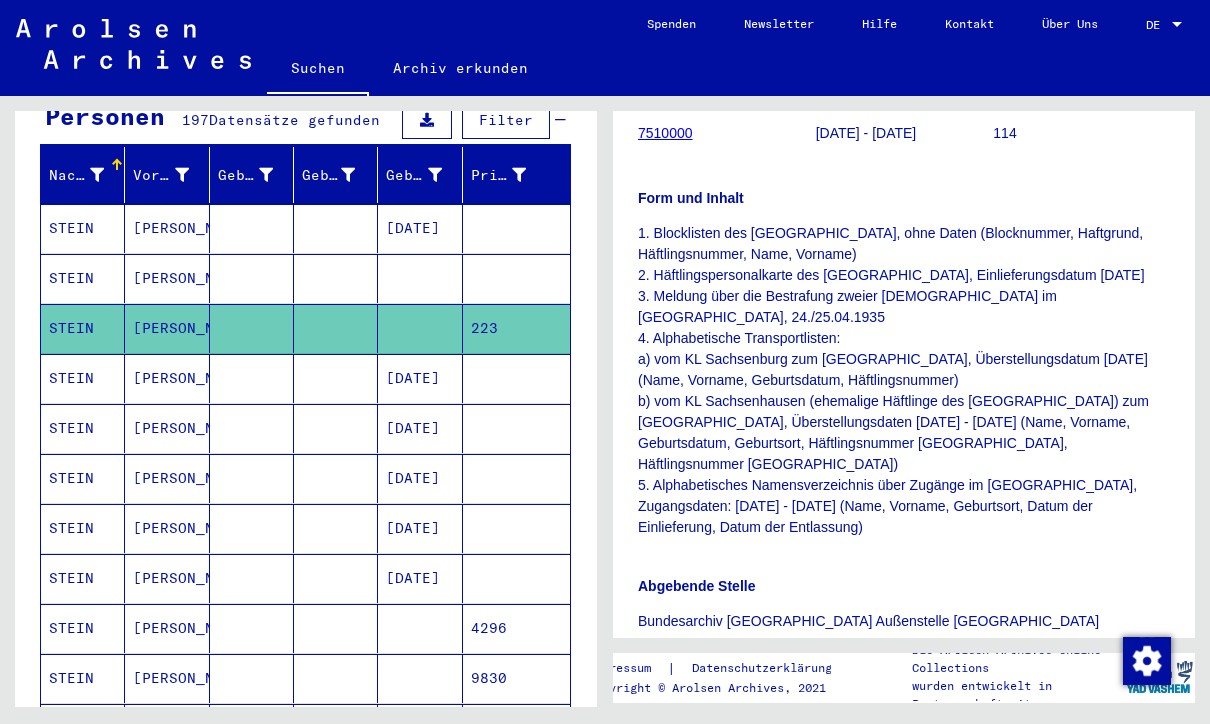 click on "STEIN" at bounding box center (83, 328) 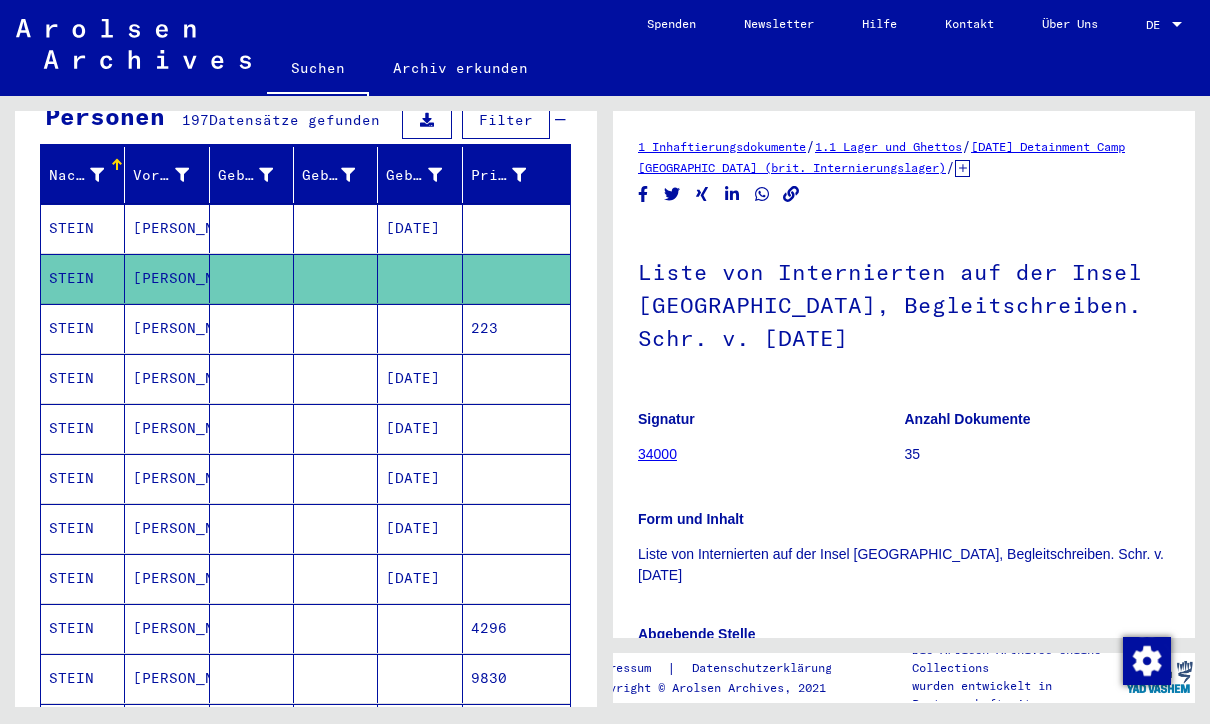 scroll, scrollTop: 0, scrollLeft: 0, axis: both 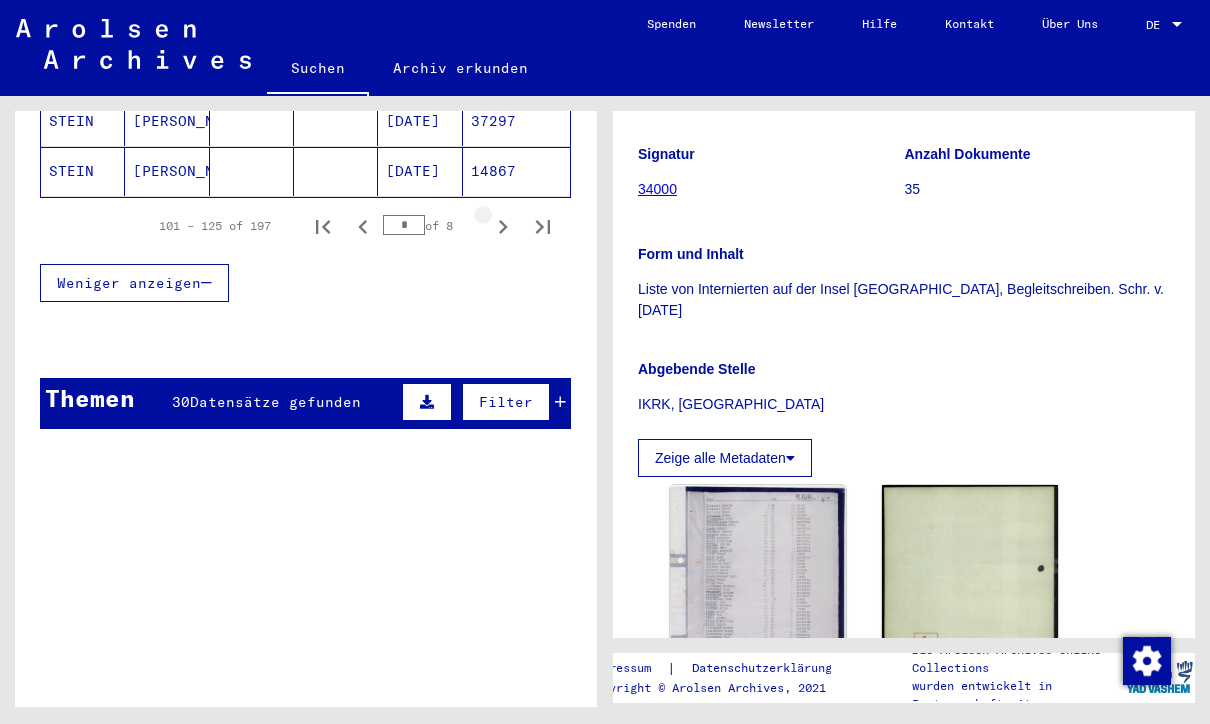 click 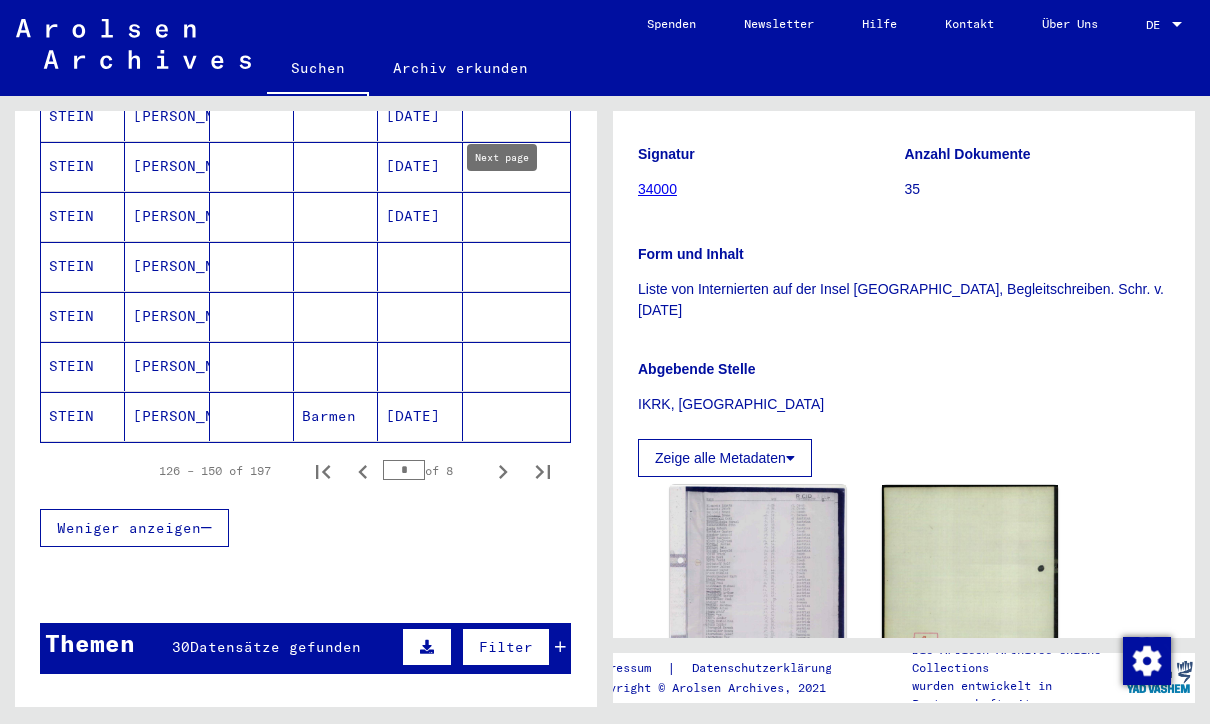 scroll, scrollTop: 1241, scrollLeft: 0, axis: vertical 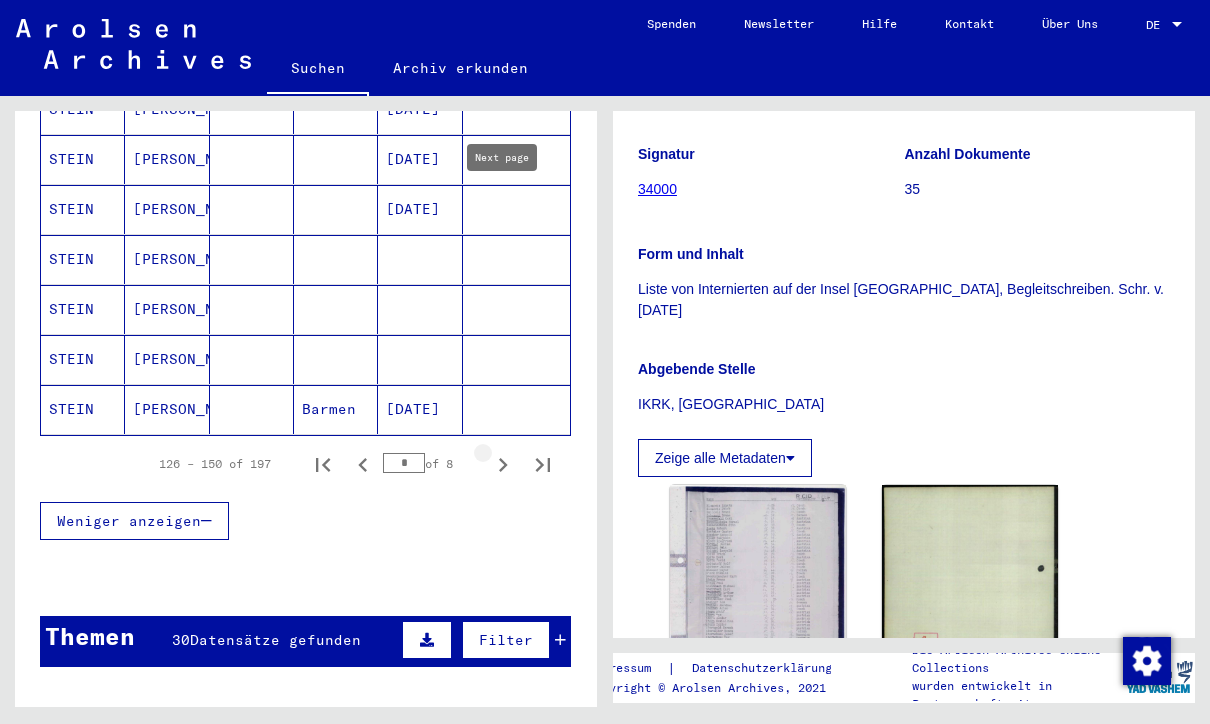 click 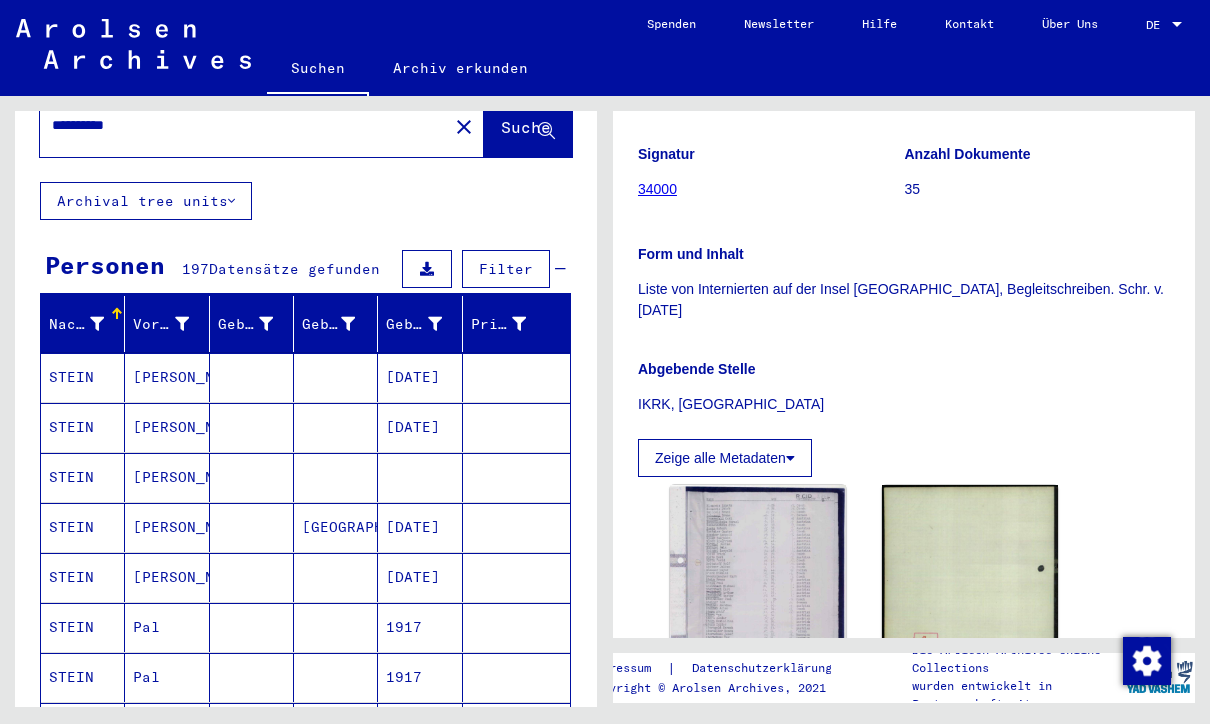 scroll, scrollTop: 72, scrollLeft: 0, axis: vertical 